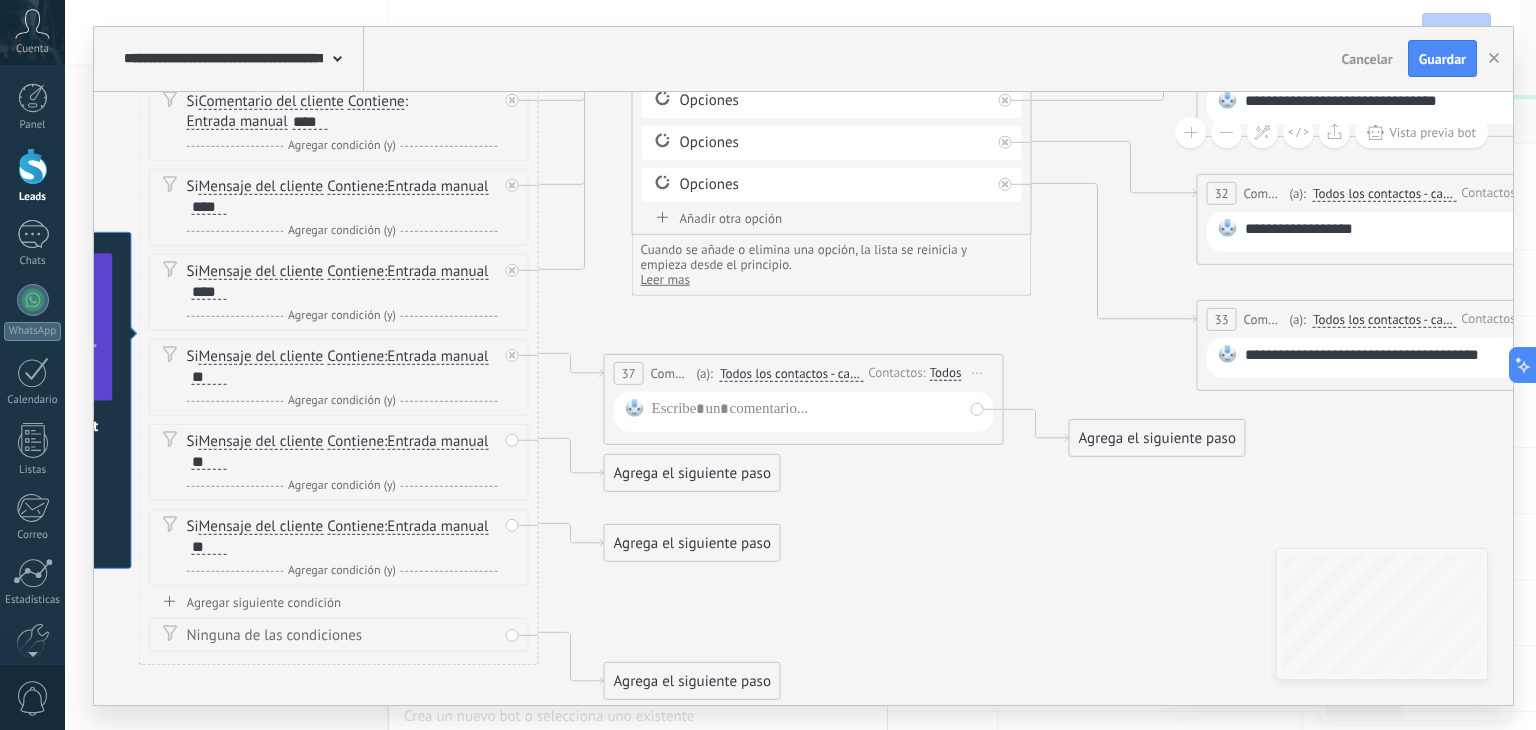 scroll, scrollTop: 200, scrollLeft: 0, axis: vertical 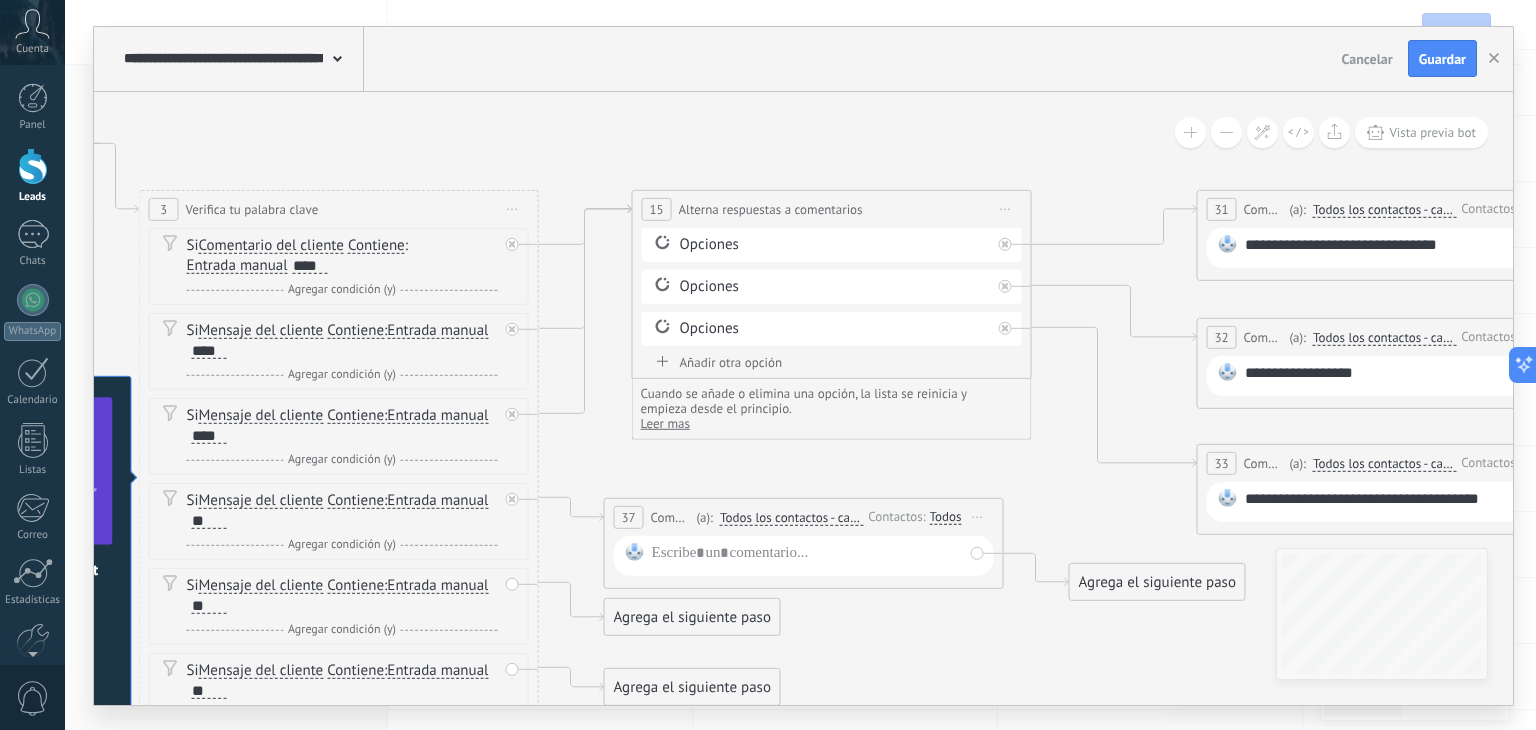 click on "**********" at bounding box center (1401, 247) 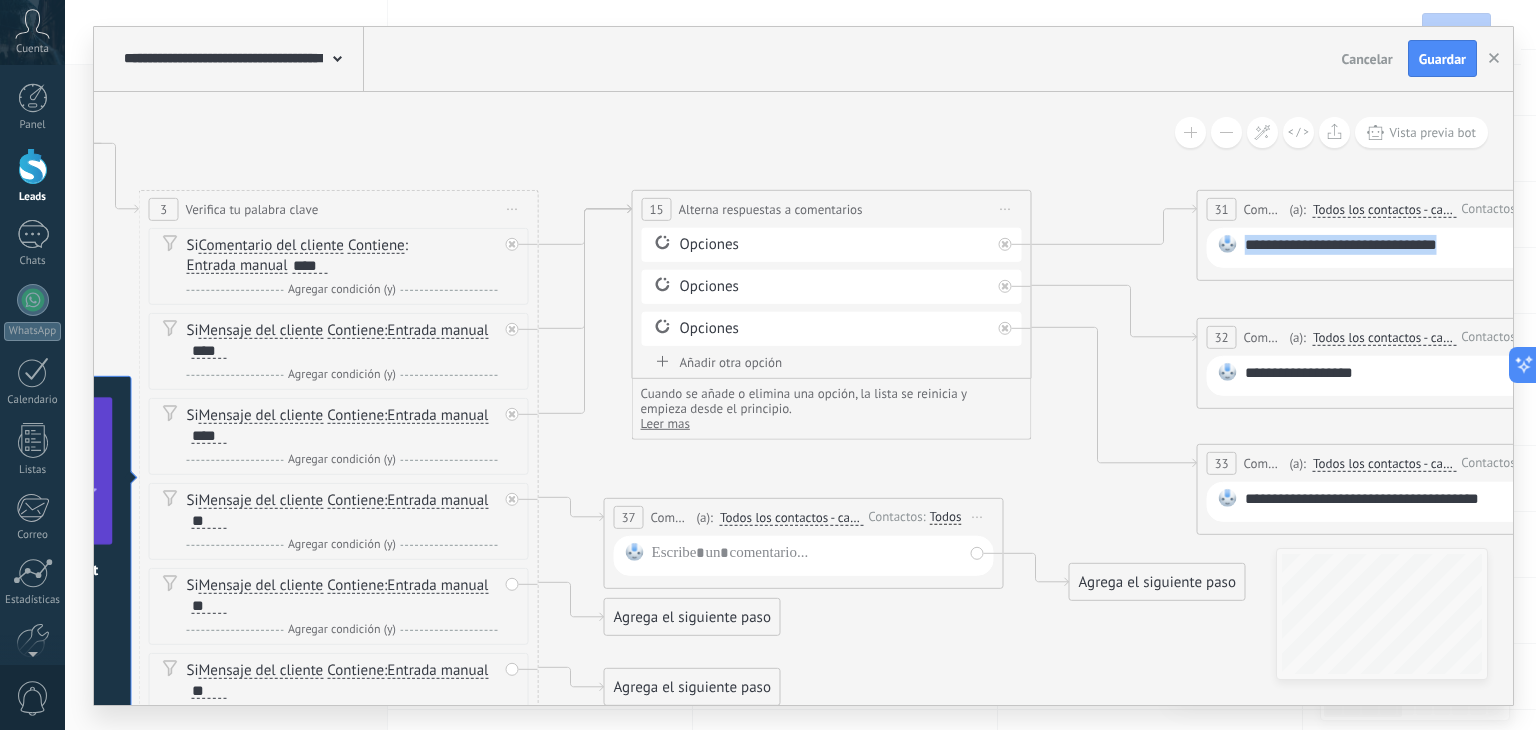 drag, startPoint x: 1461, startPoint y: 243, endPoint x: 1236, endPoint y: 253, distance: 225.2221 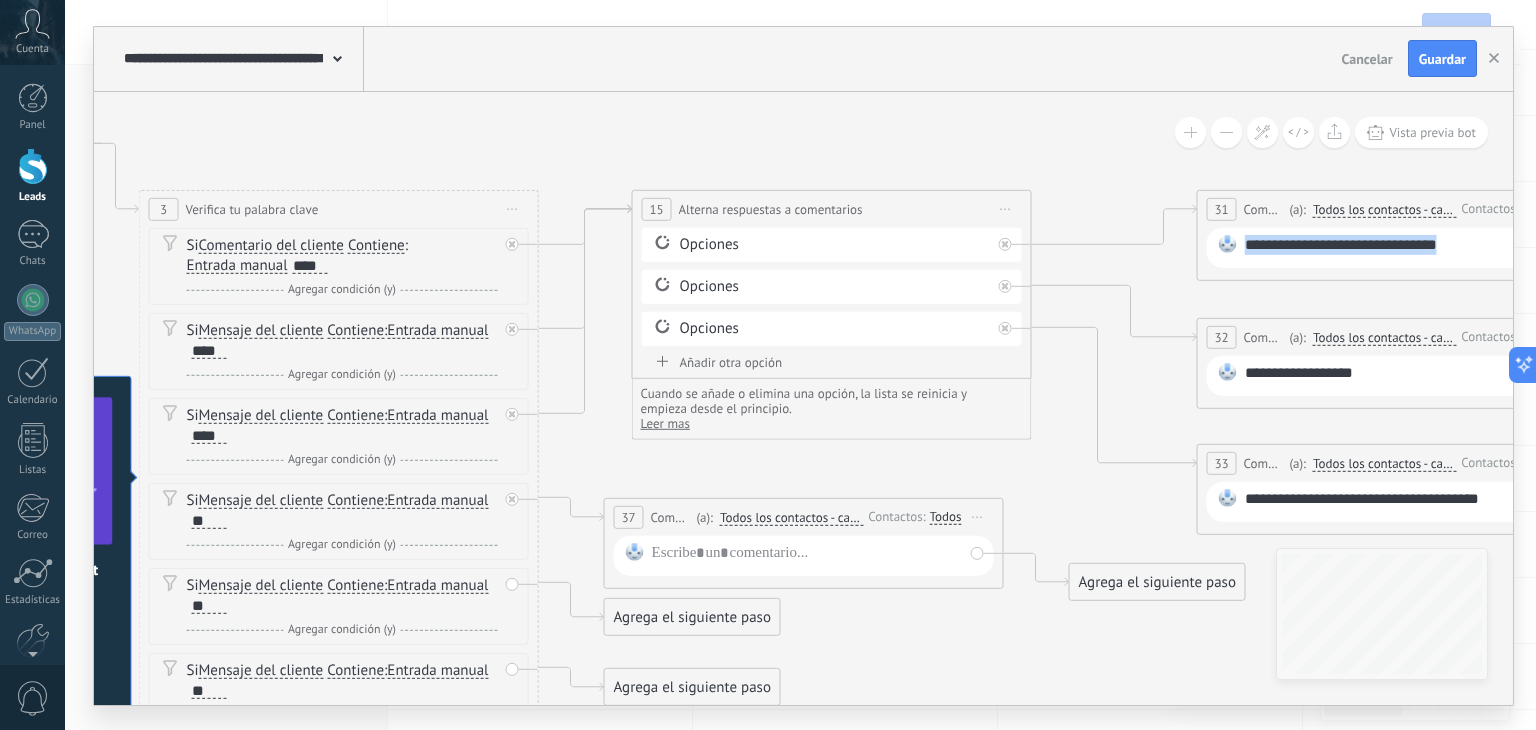 copy on "**********" 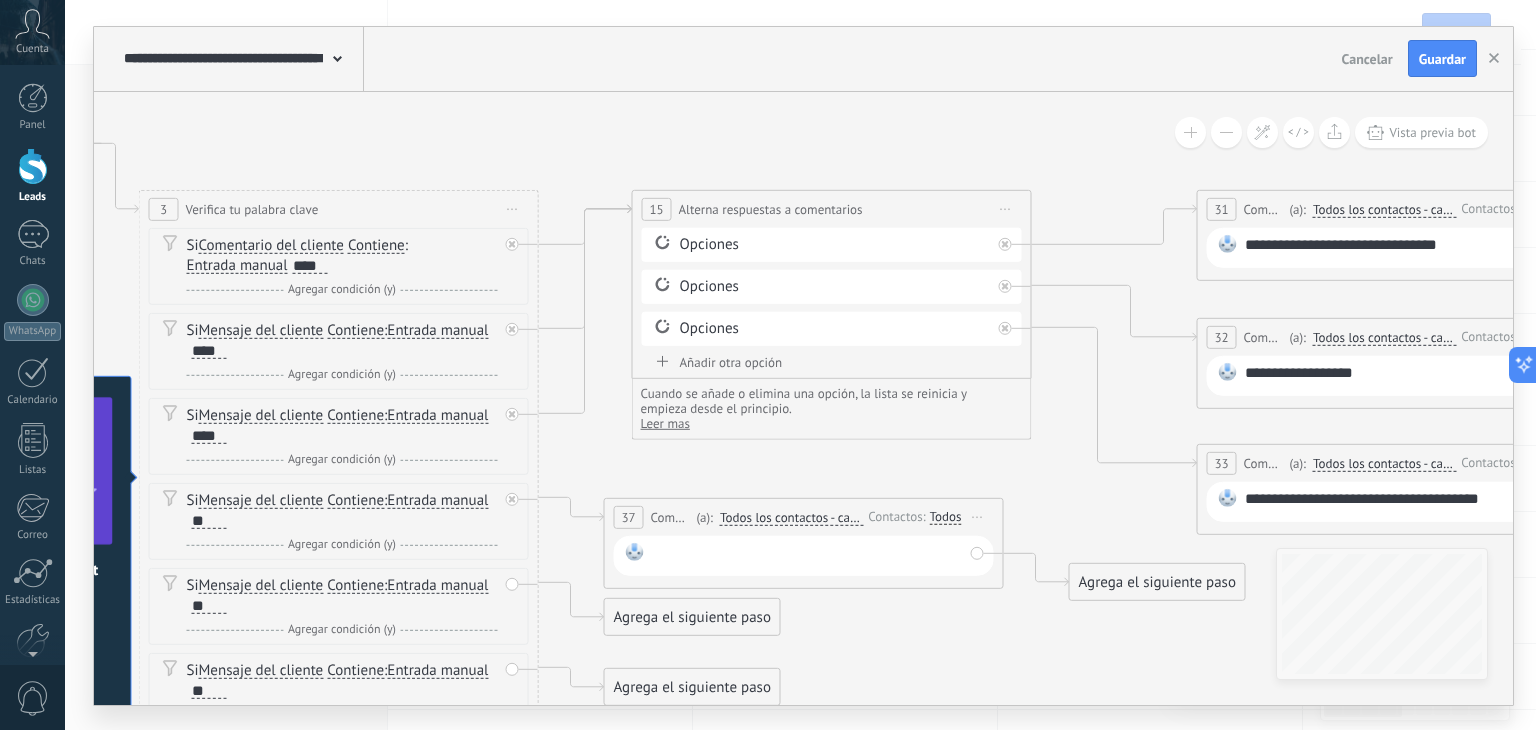 paste 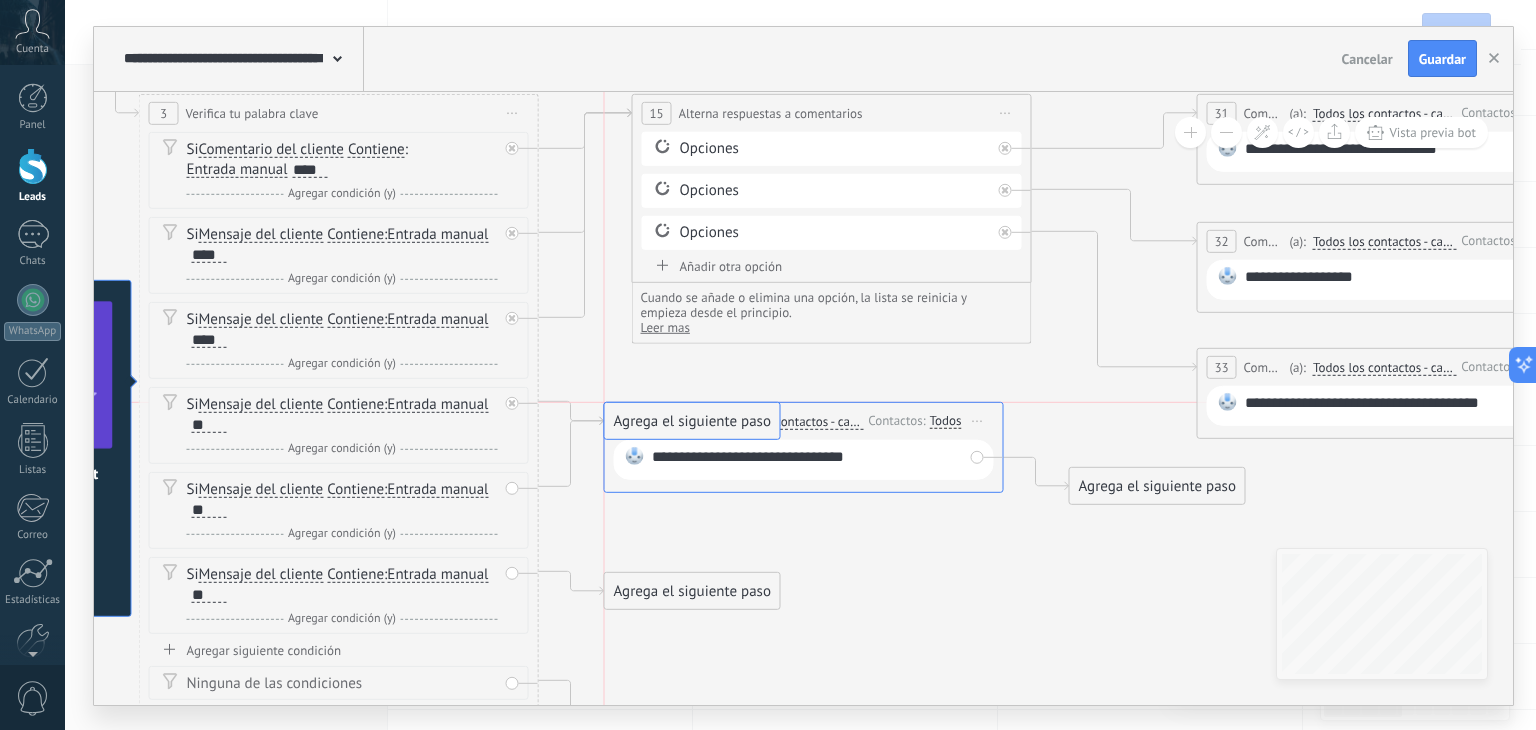 drag, startPoint x: 652, startPoint y: 521, endPoint x: 660, endPoint y: 430, distance: 91.350975 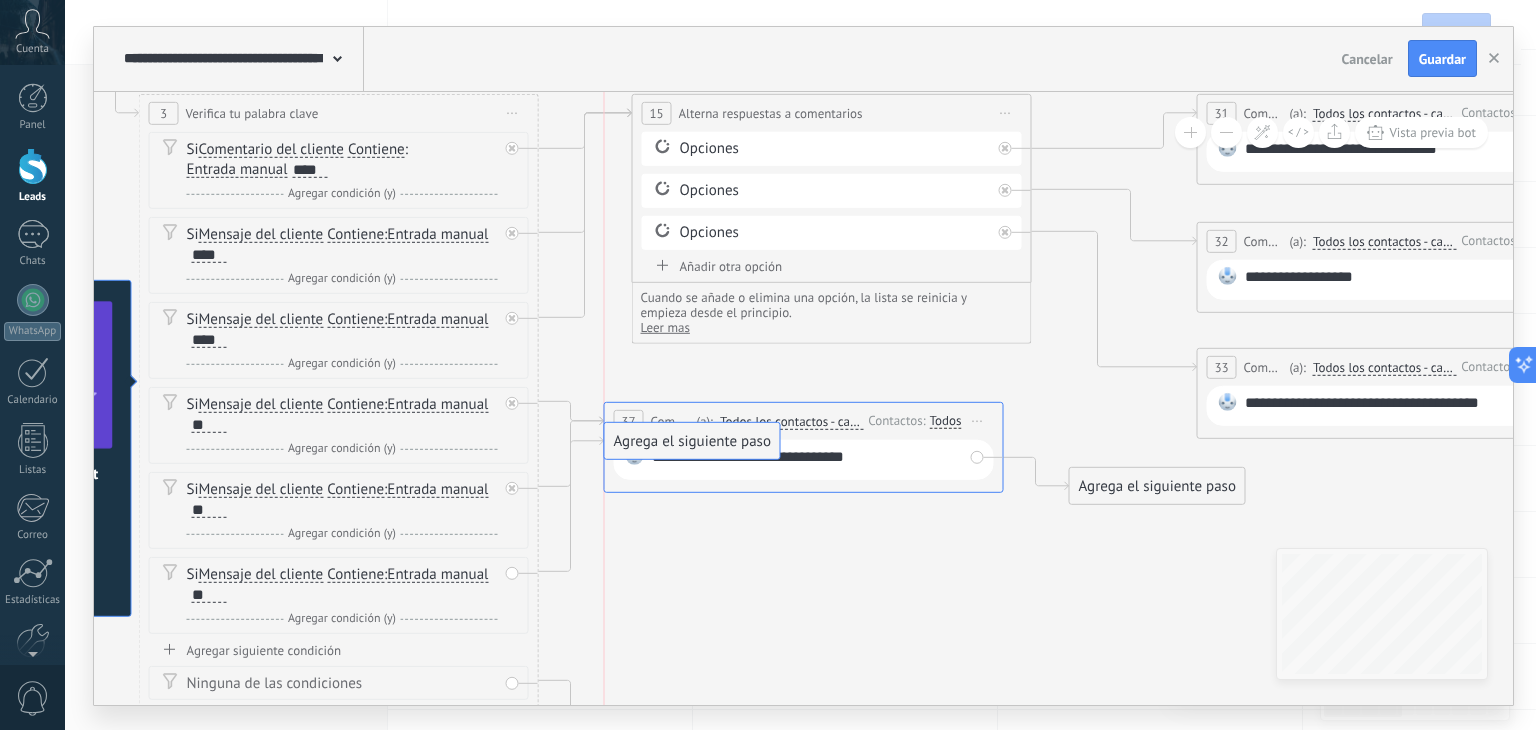 drag, startPoint x: 683, startPoint y: 593, endPoint x: 692, endPoint y: 444, distance: 149.27156 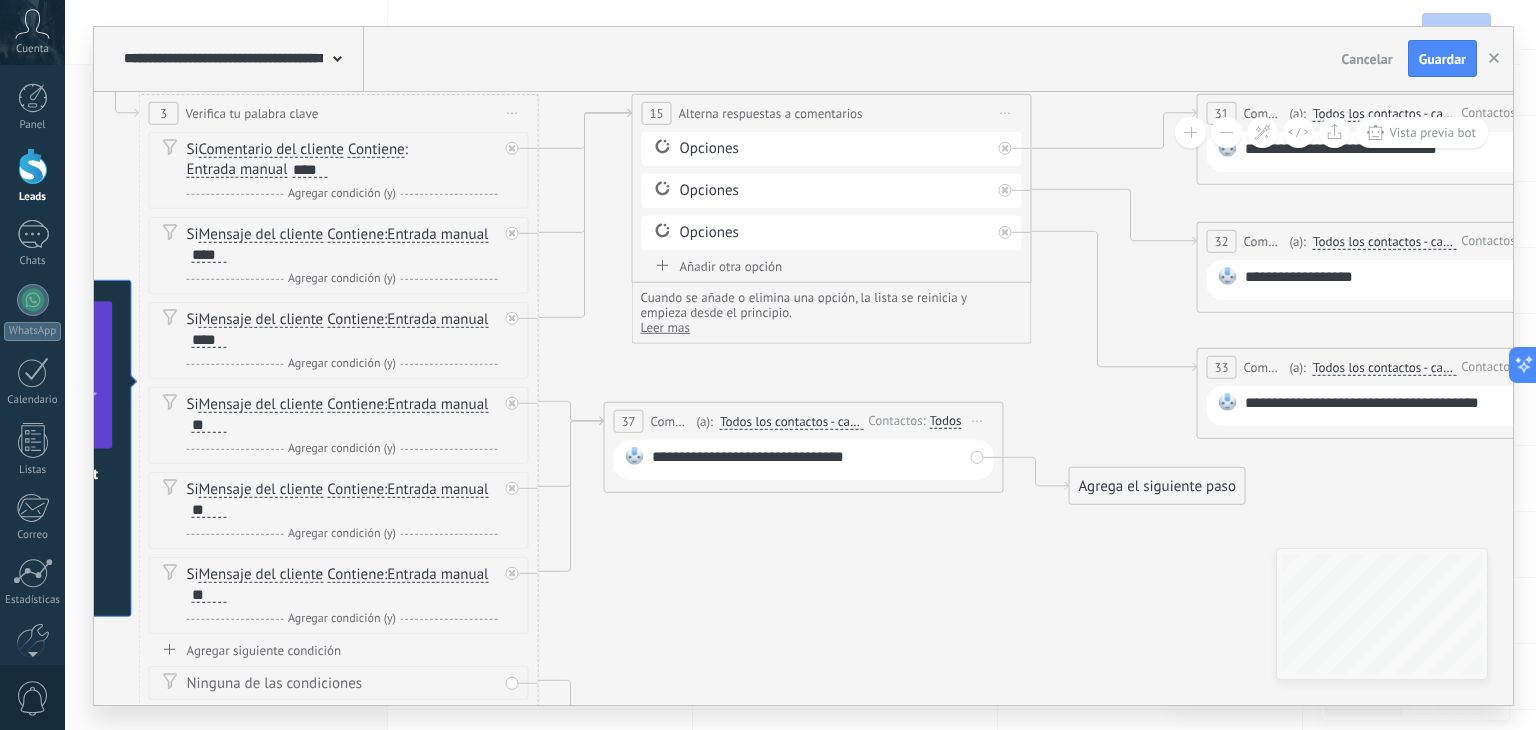 drag, startPoint x: 1146, startPoint y: 481, endPoint x: 1128, endPoint y: 489, distance: 19.697716 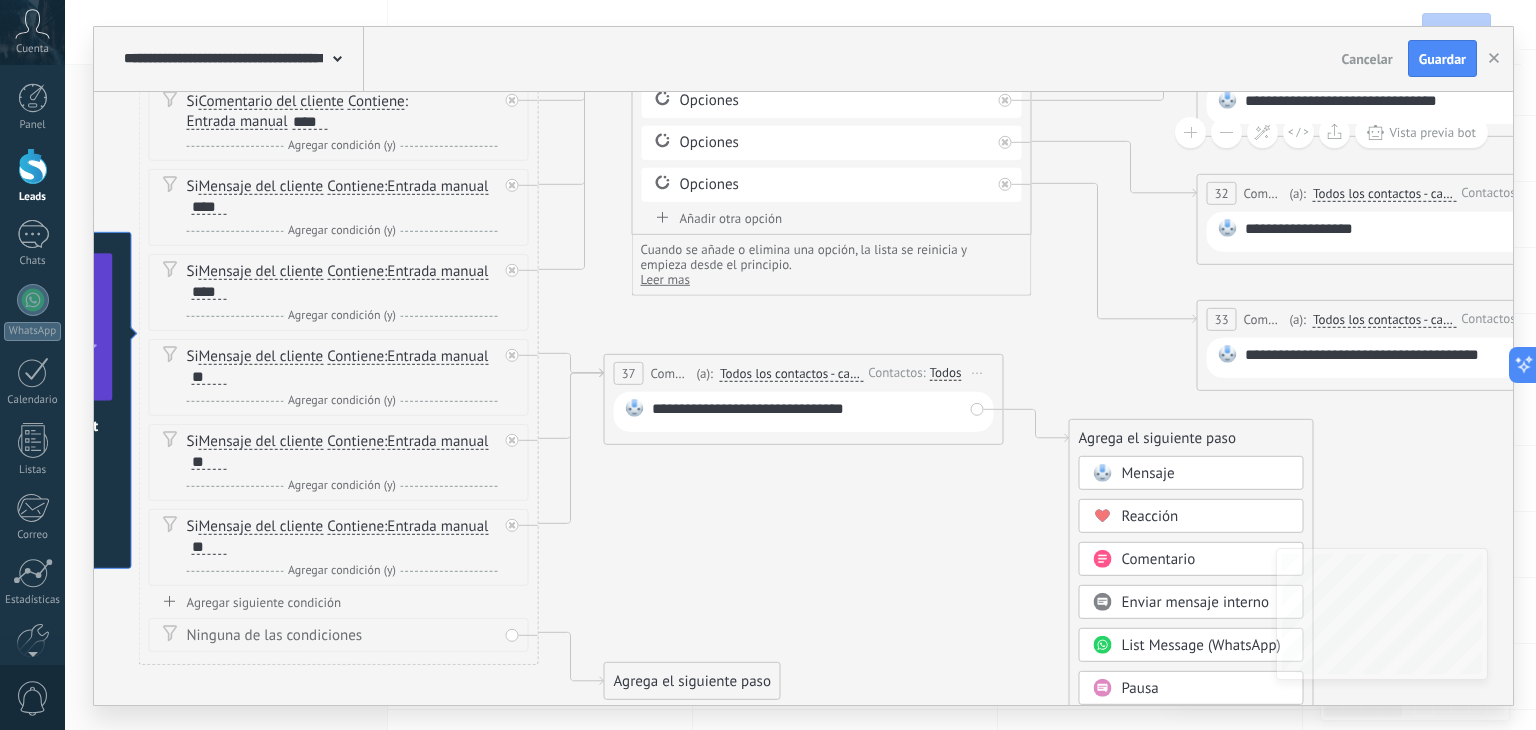 click on "Enviar mensaje interno" at bounding box center (1196, 601) 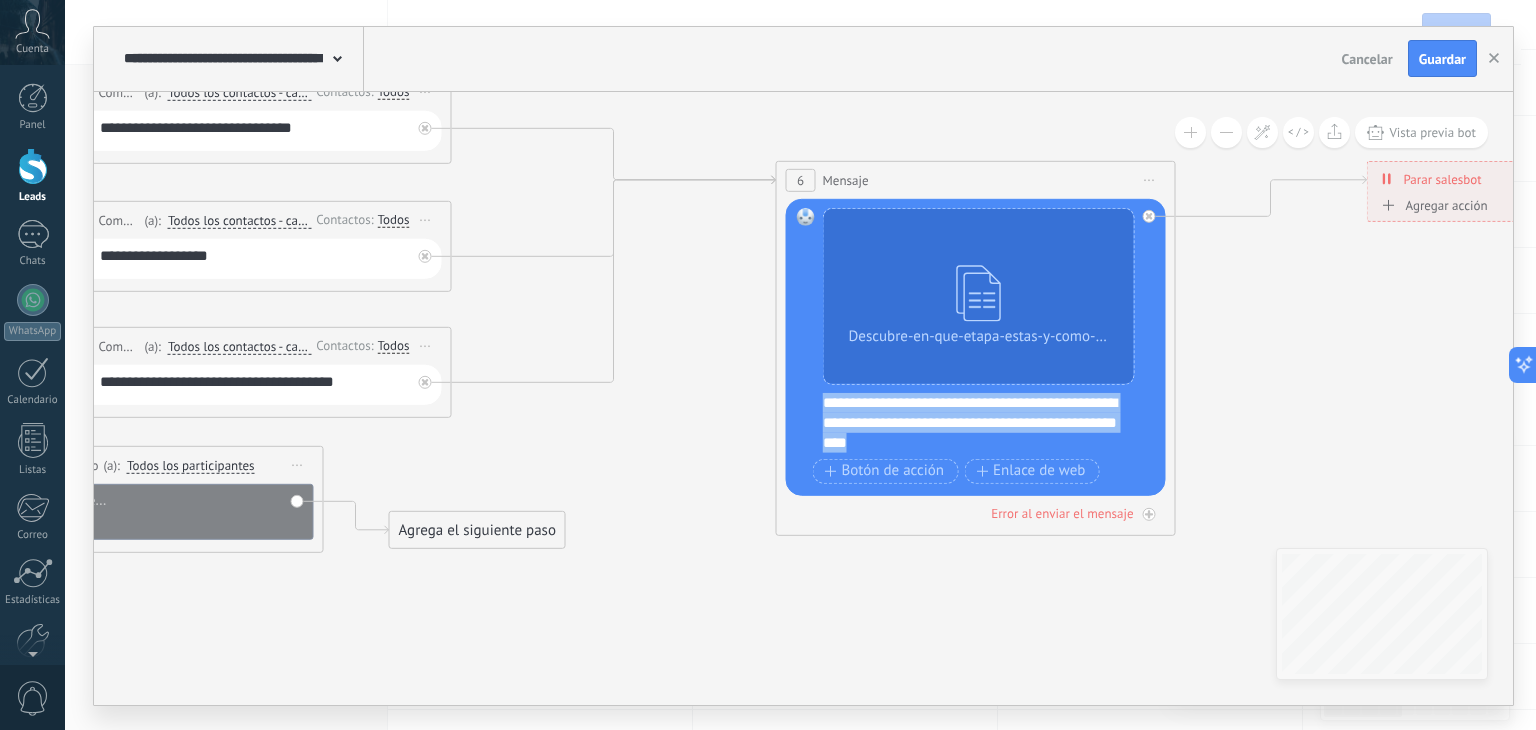 drag, startPoint x: 925, startPoint y: 438, endPoint x: 819, endPoint y: 405, distance: 111.01801 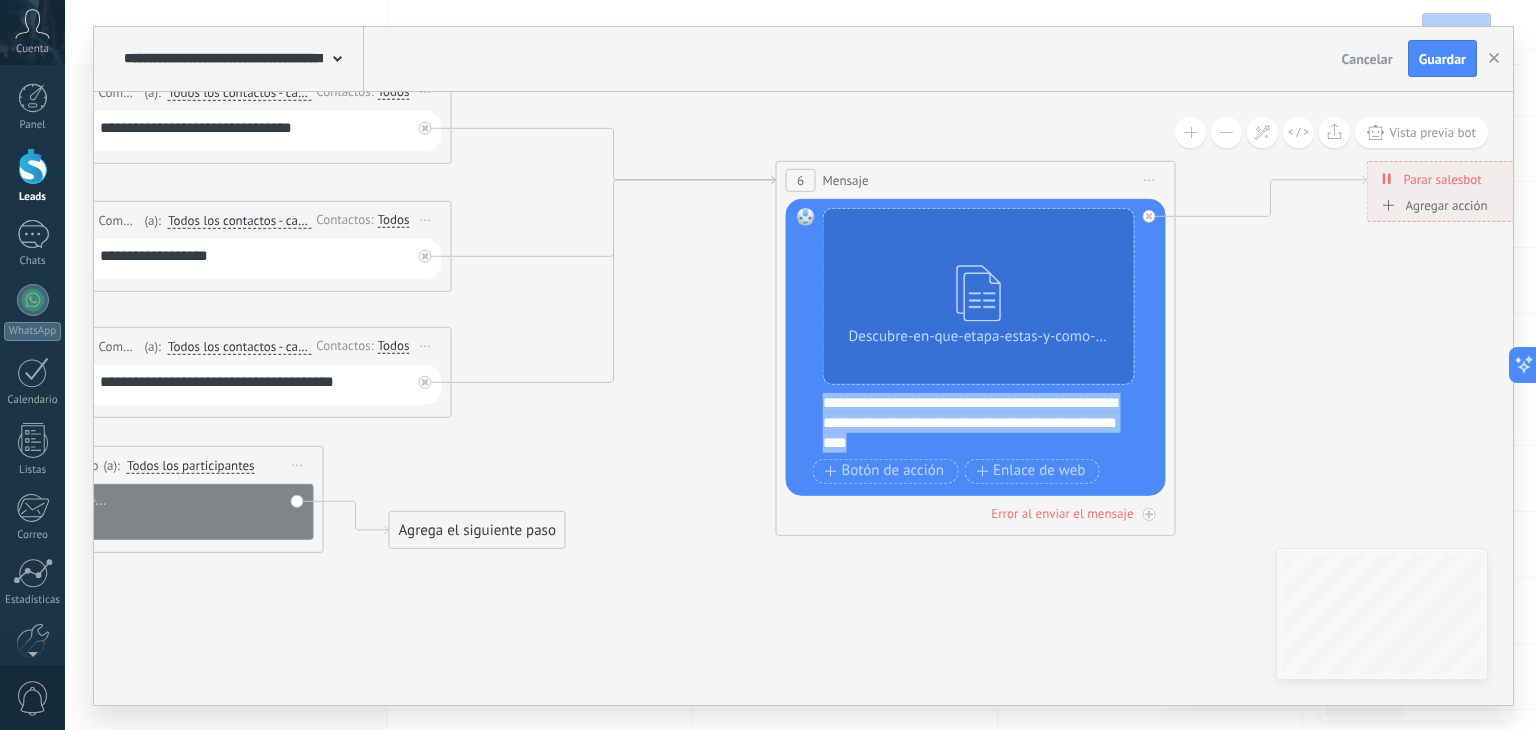 drag, startPoint x: 819, startPoint y: 404, endPoint x: 863, endPoint y: 419, distance: 46.486557 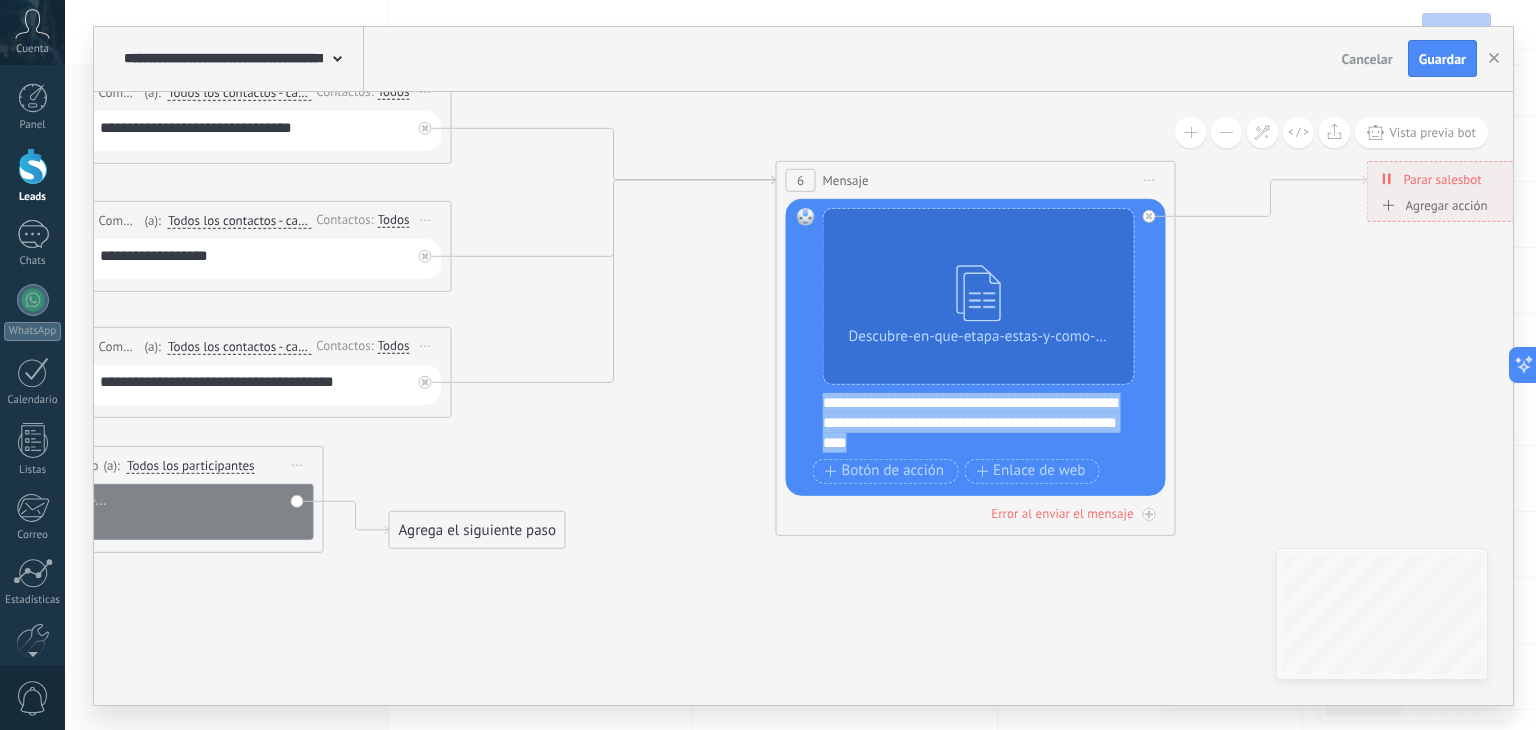 copy on "**********" 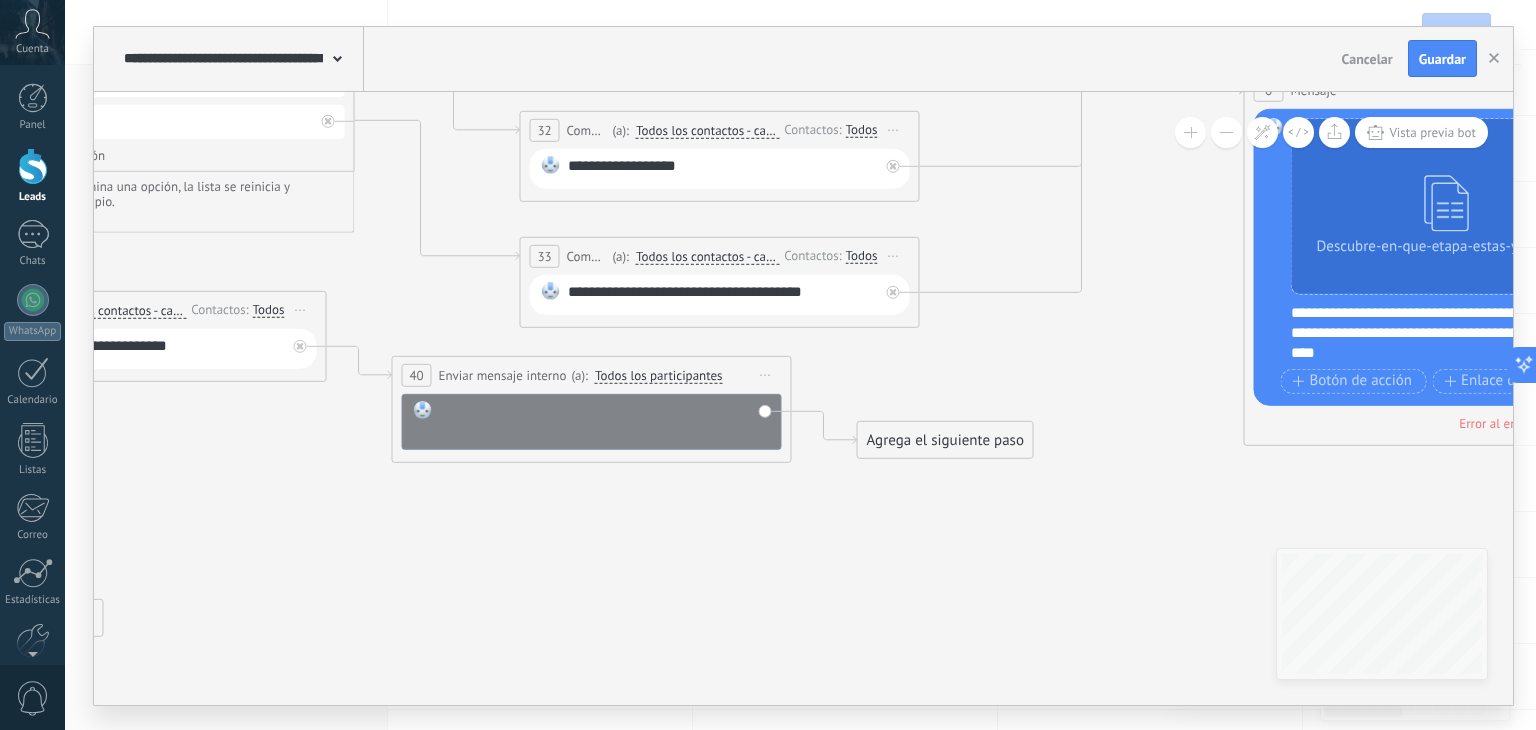 paste 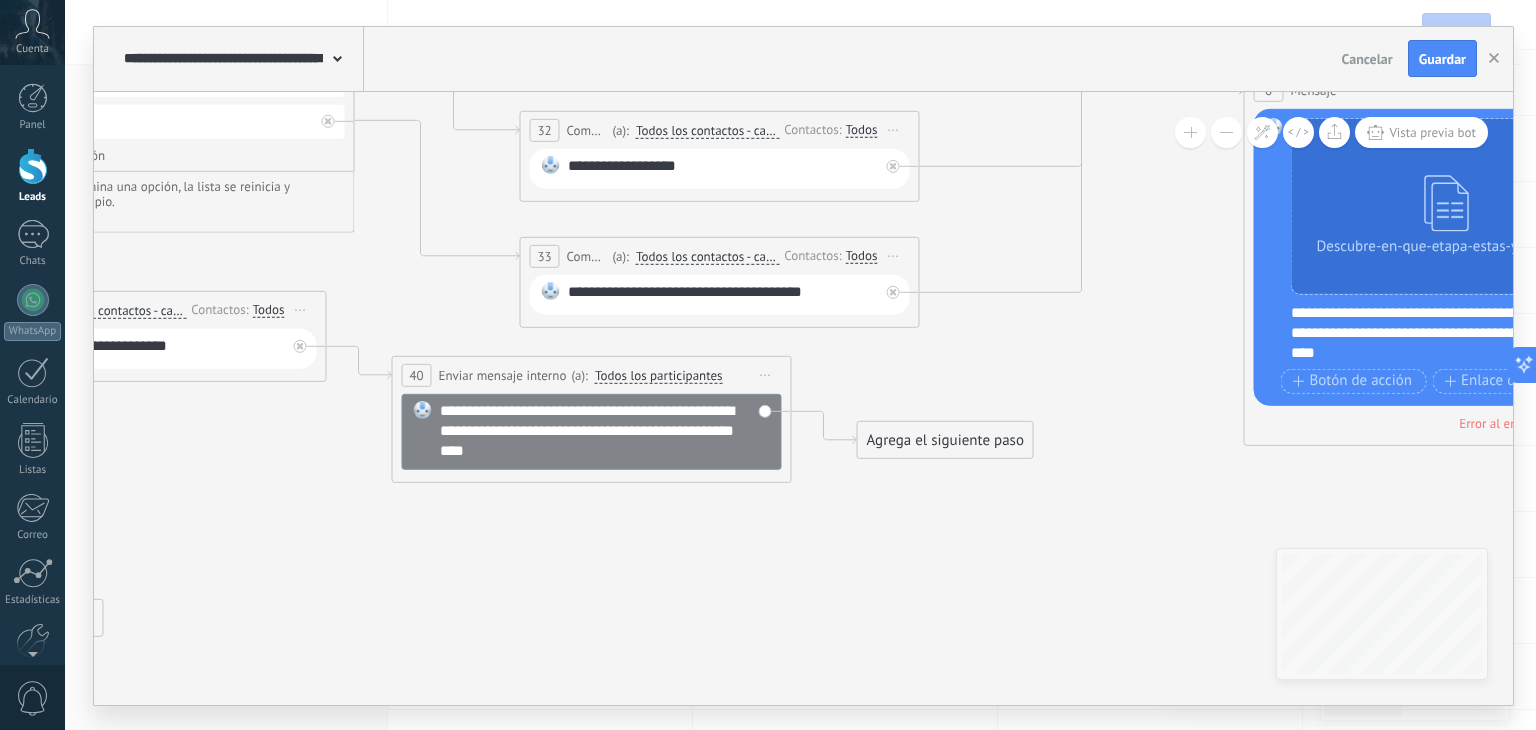 click on "**********" at bounding box center [606, 430] 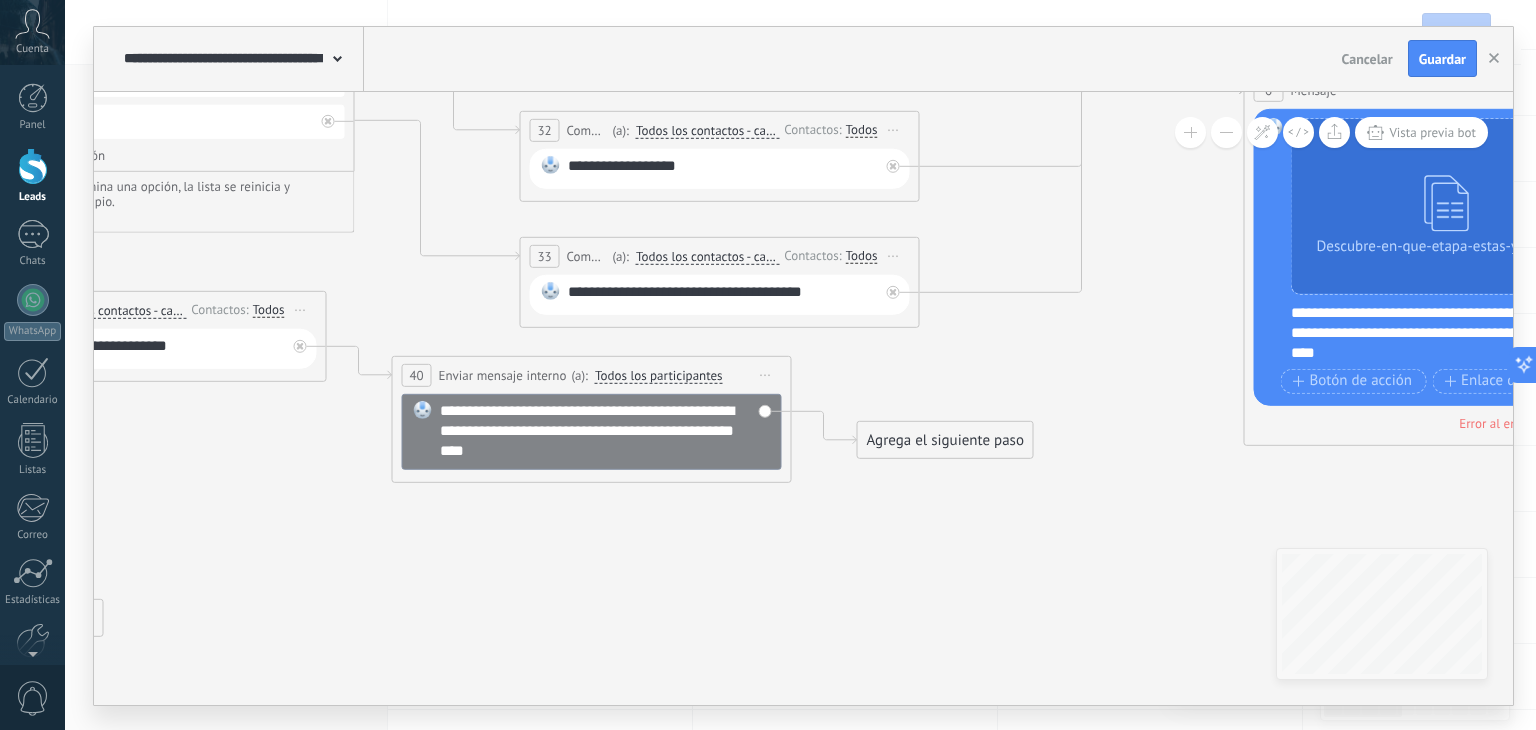 click on "Iniciar vista previa aquí
Cambiar nombre
Duplicar
[GEOGRAPHIC_DATA]" at bounding box center [766, 374] 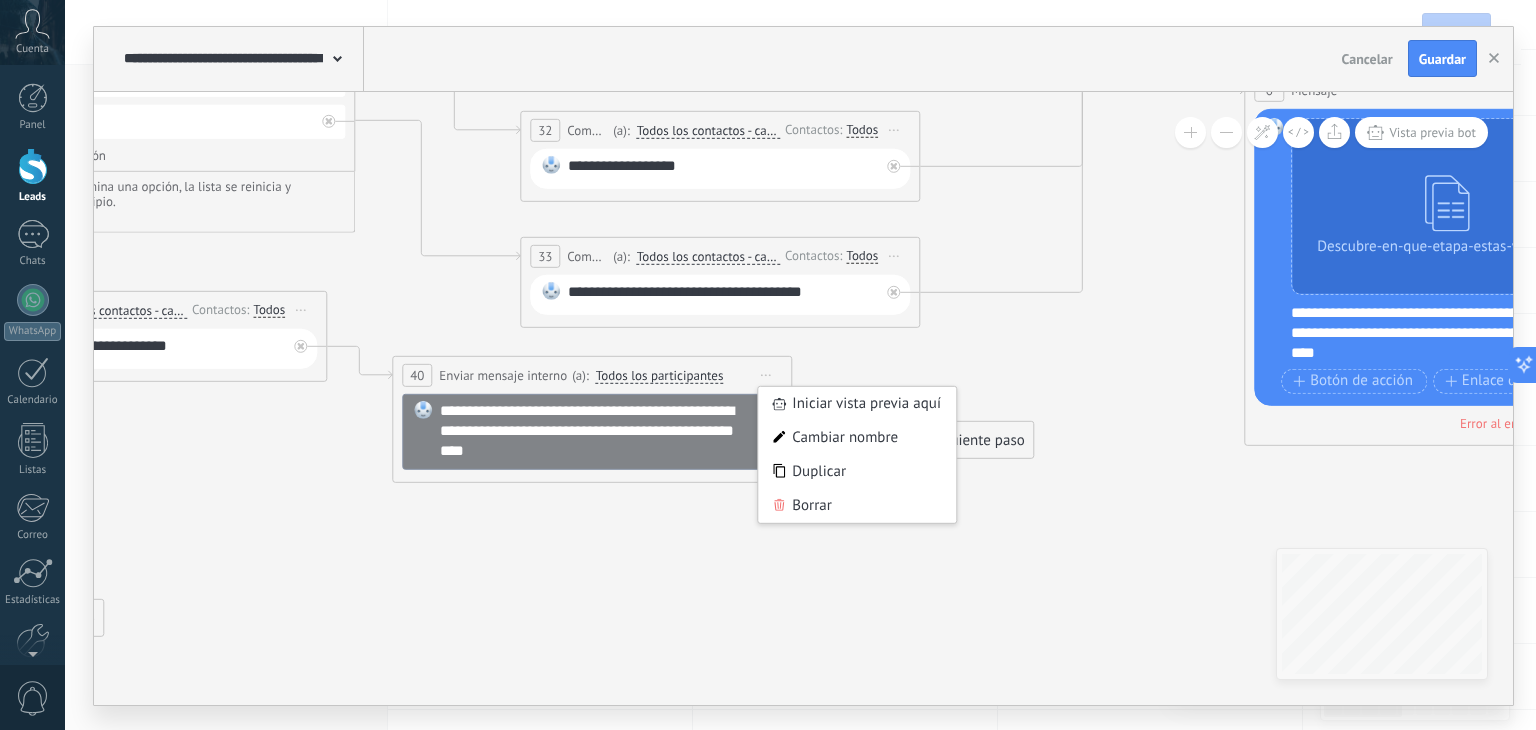 click 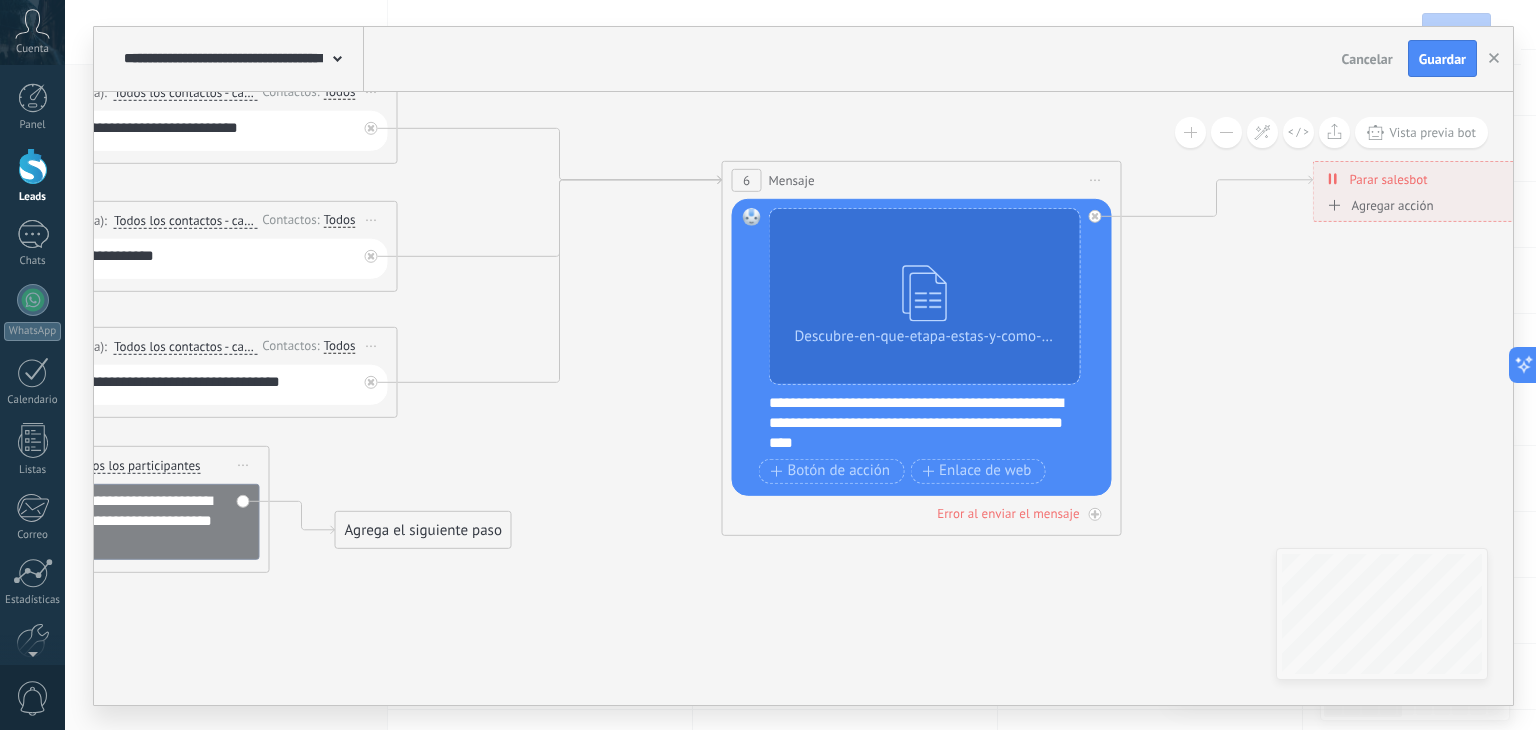 click on "Iniciar vista previa aquí
Cambiar nombre
Duplicar
[GEOGRAPHIC_DATA]" at bounding box center [1096, 179] 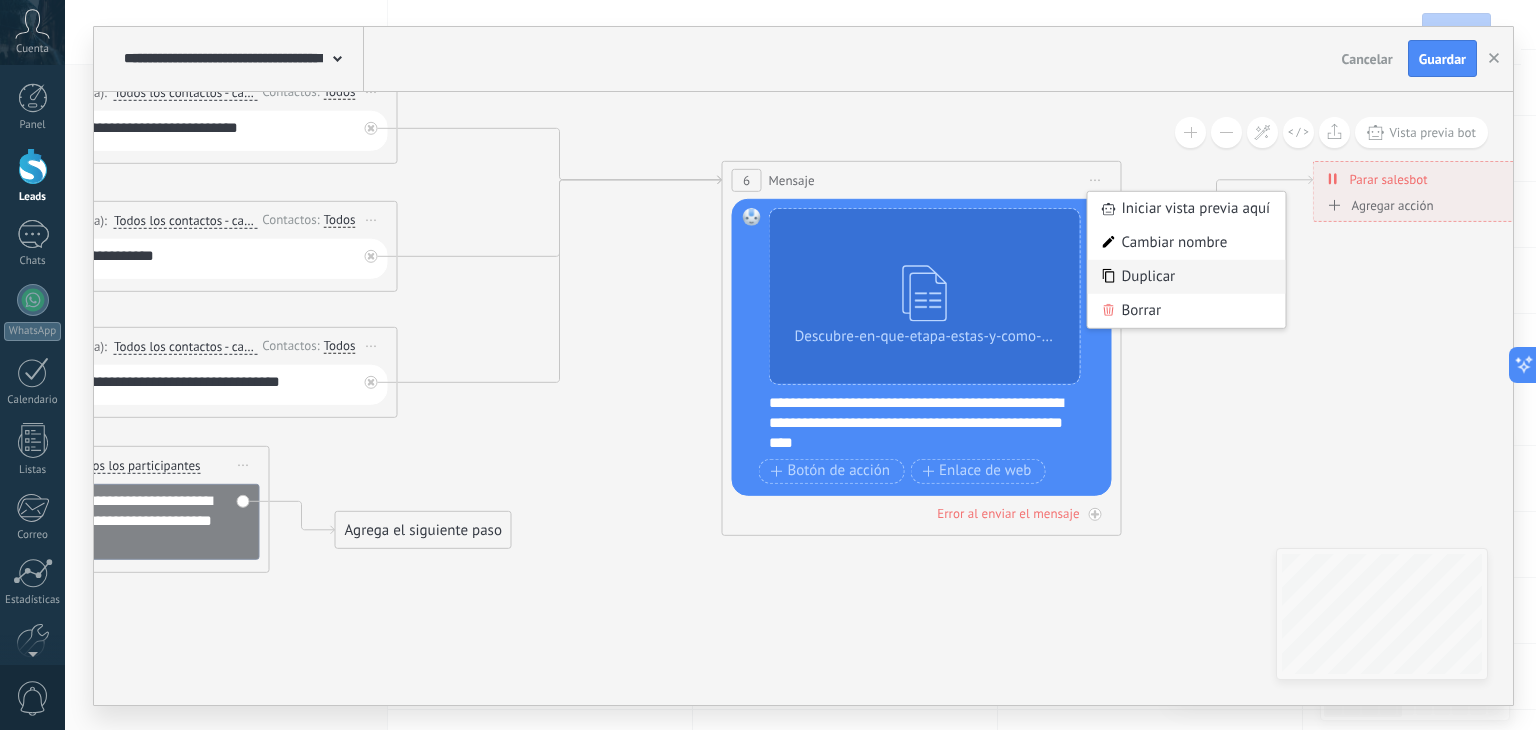click on "Duplicar" at bounding box center [1187, 276] 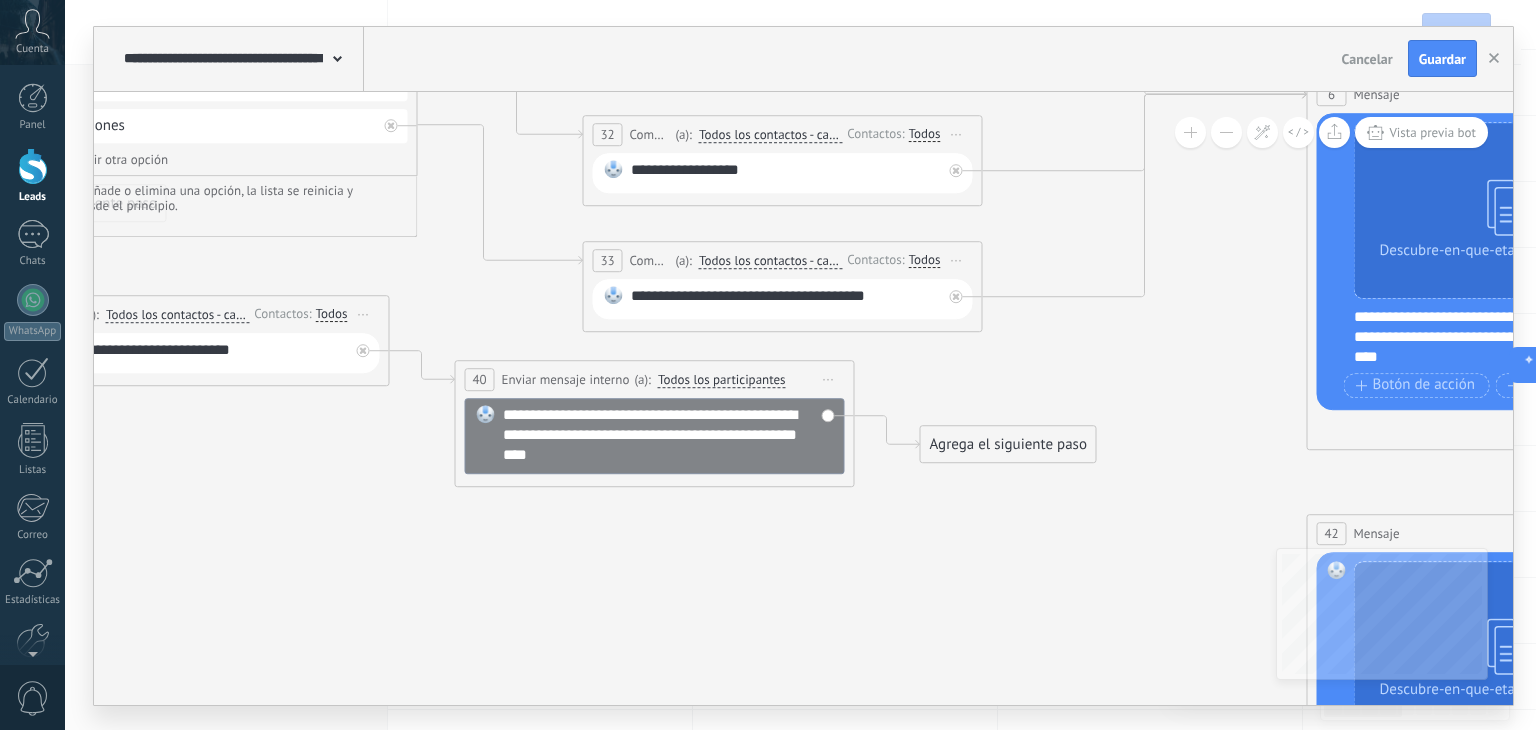click on "Enviar mensaje interno" at bounding box center (566, 379) 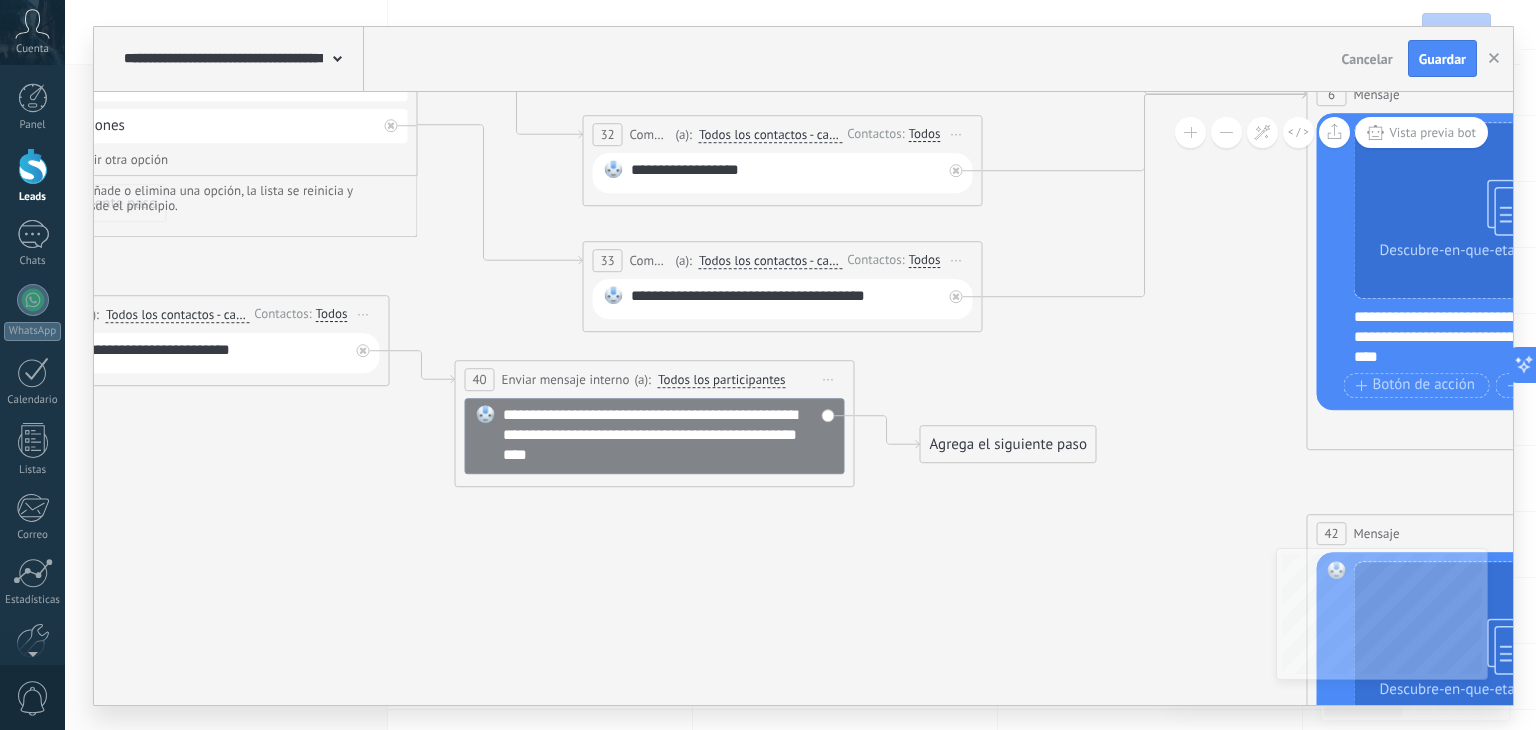 click 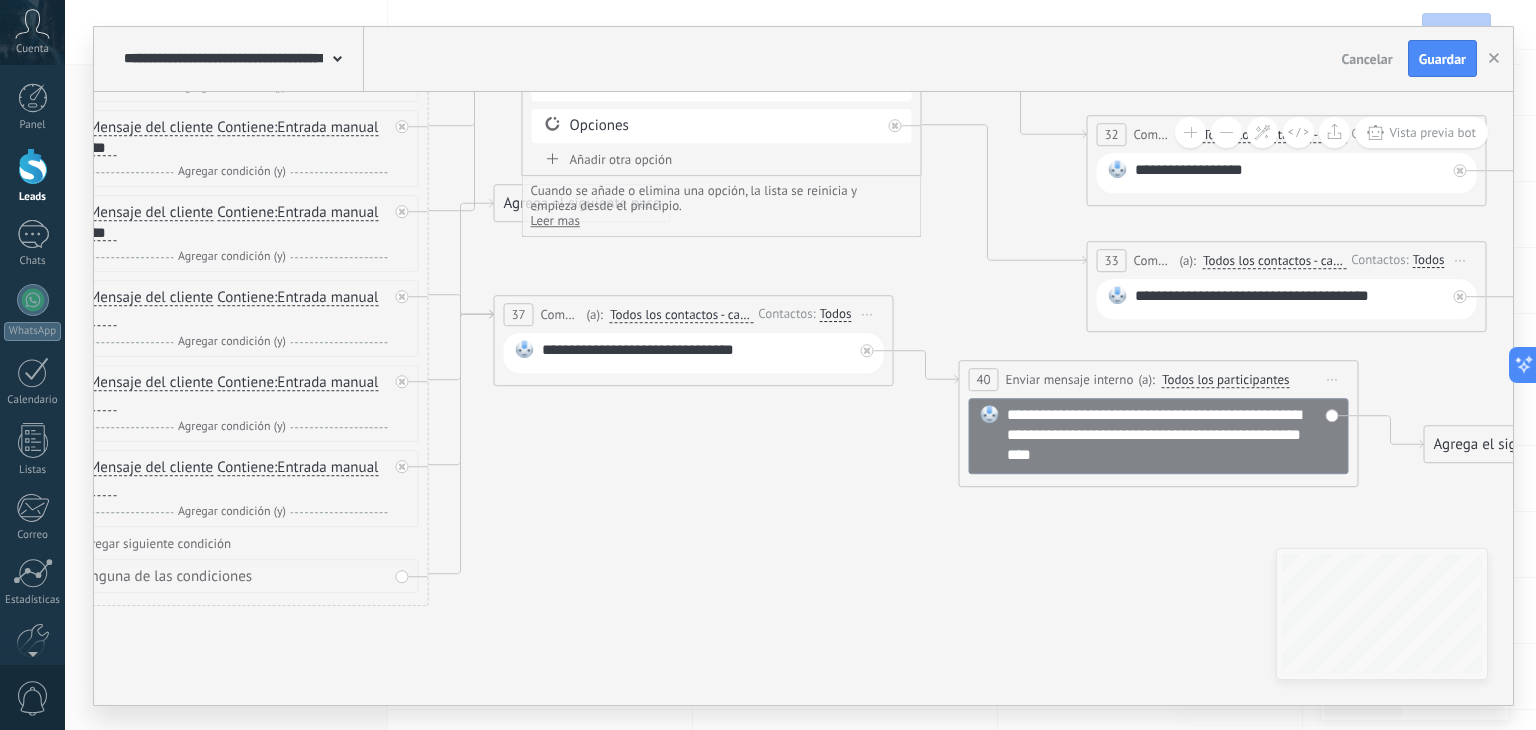 click on "Iniciar vista previa aquí
Cambiar nombre
Duplicar
[GEOGRAPHIC_DATA]" at bounding box center (1333, 379) 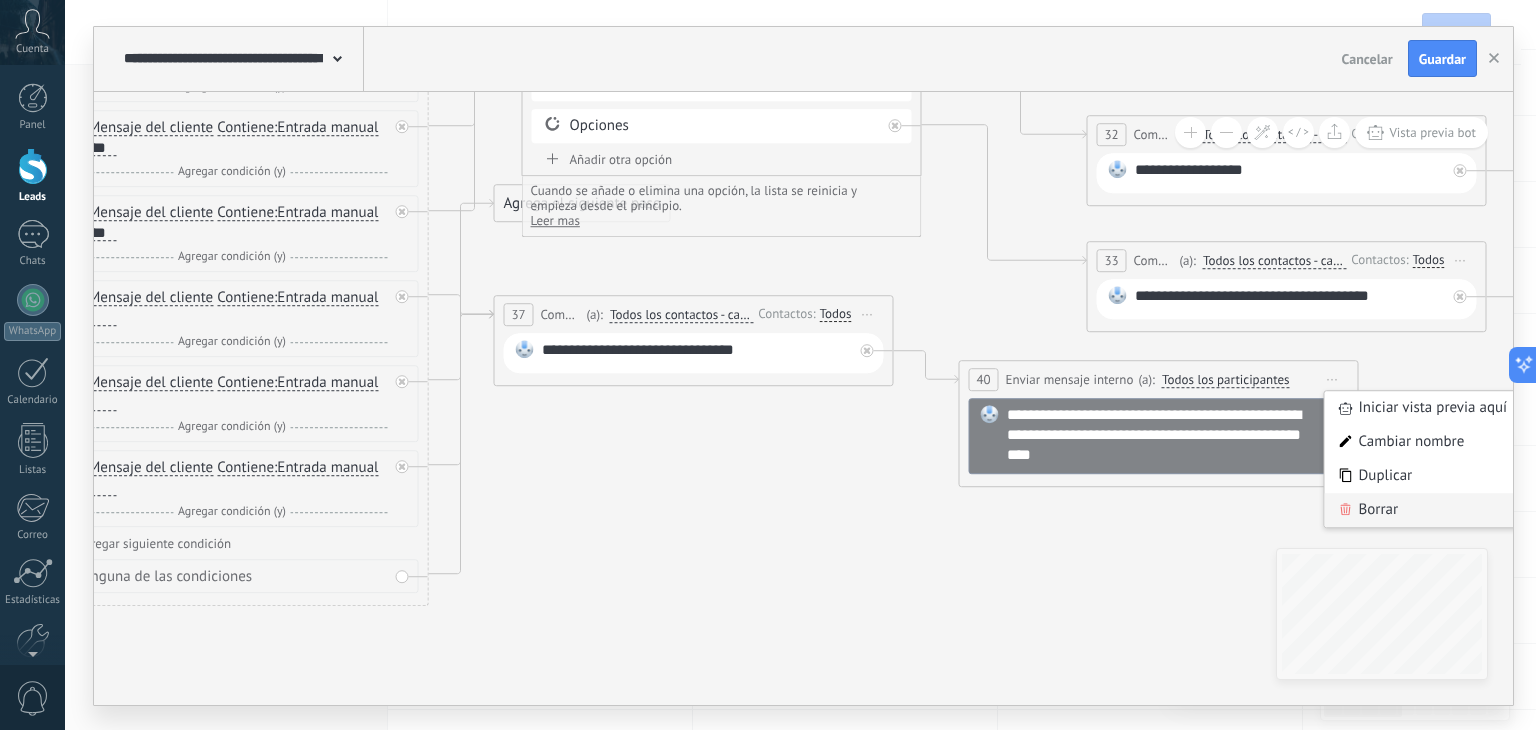 click on "Borrar" at bounding box center [1424, 510] 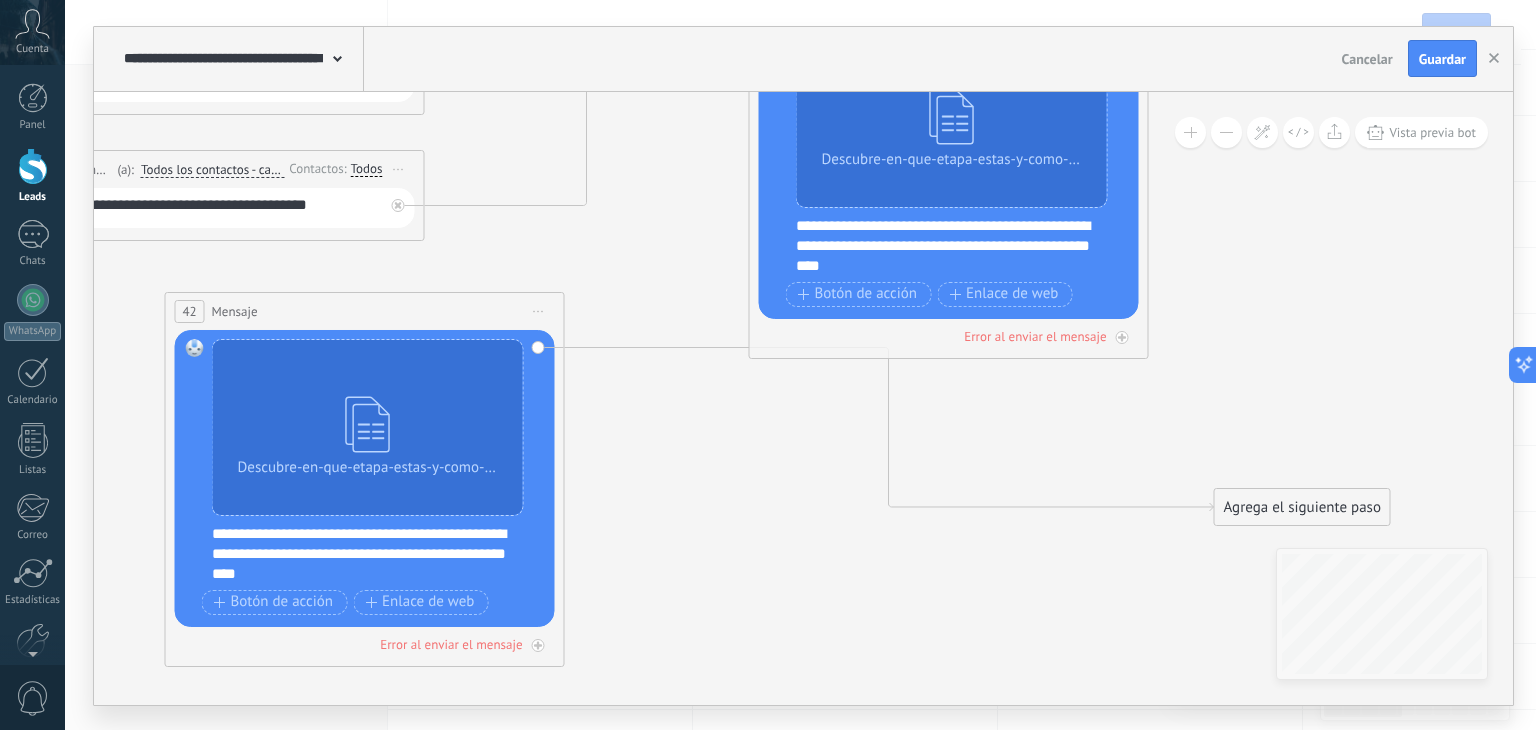 drag, startPoint x: 943, startPoint y: 439, endPoint x: 360, endPoint y: 309, distance: 597.3182 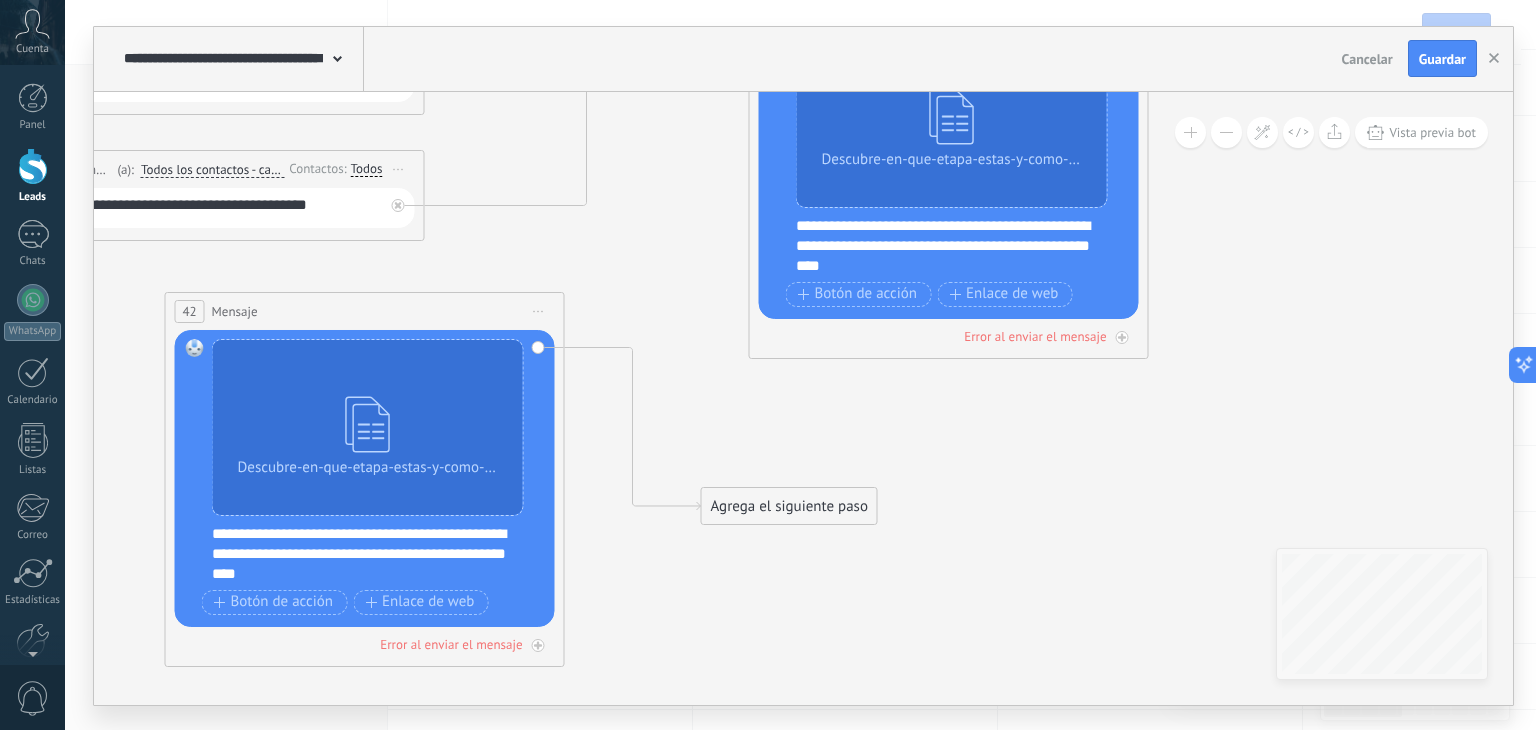 drag, startPoint x: 1261, startPoint y: 512, endPoint x: 748, endPoint y: 511, distance: 513.001 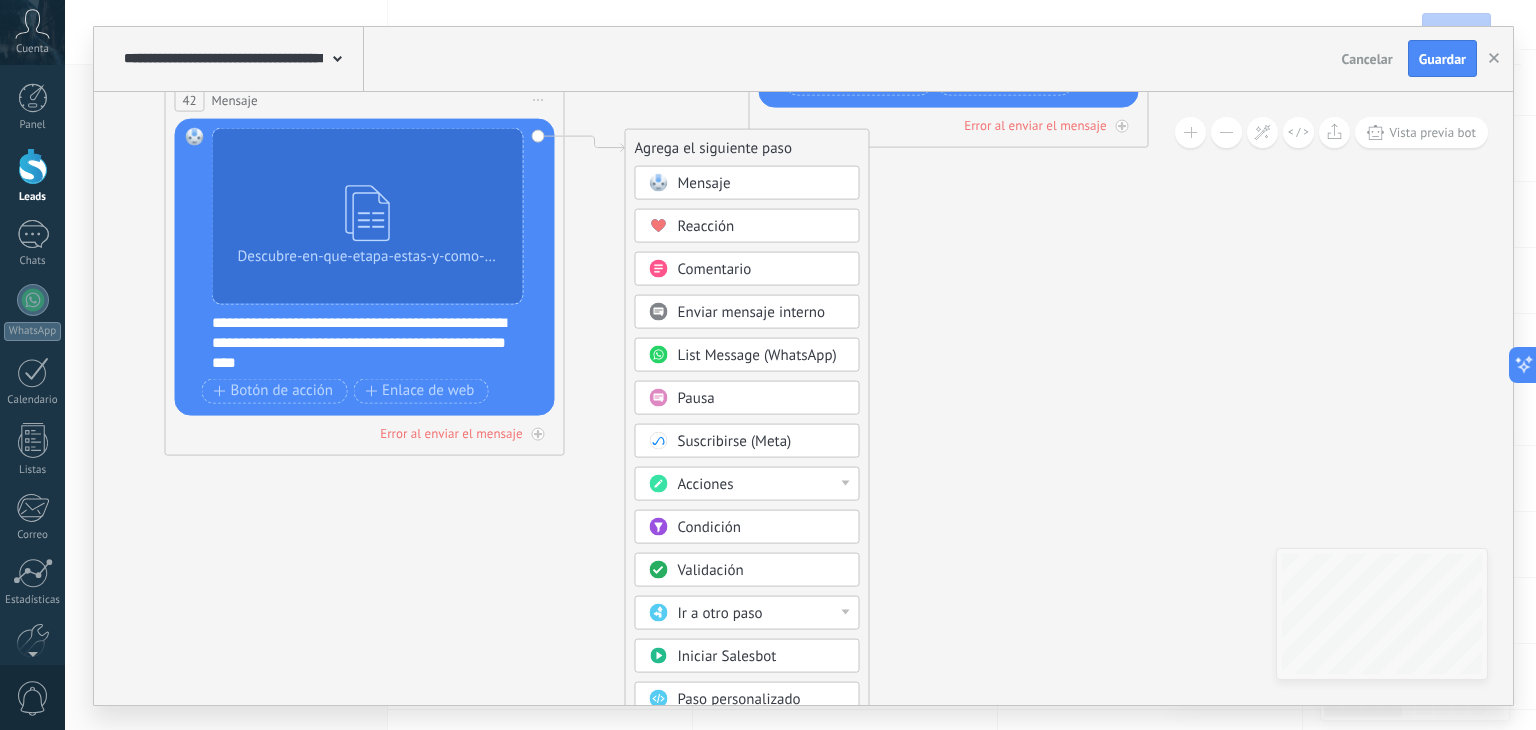 drag, startPoint x: 887, startPoint y: 290, endPoint x: 811, endPoint y: 144, distance: 164.59648 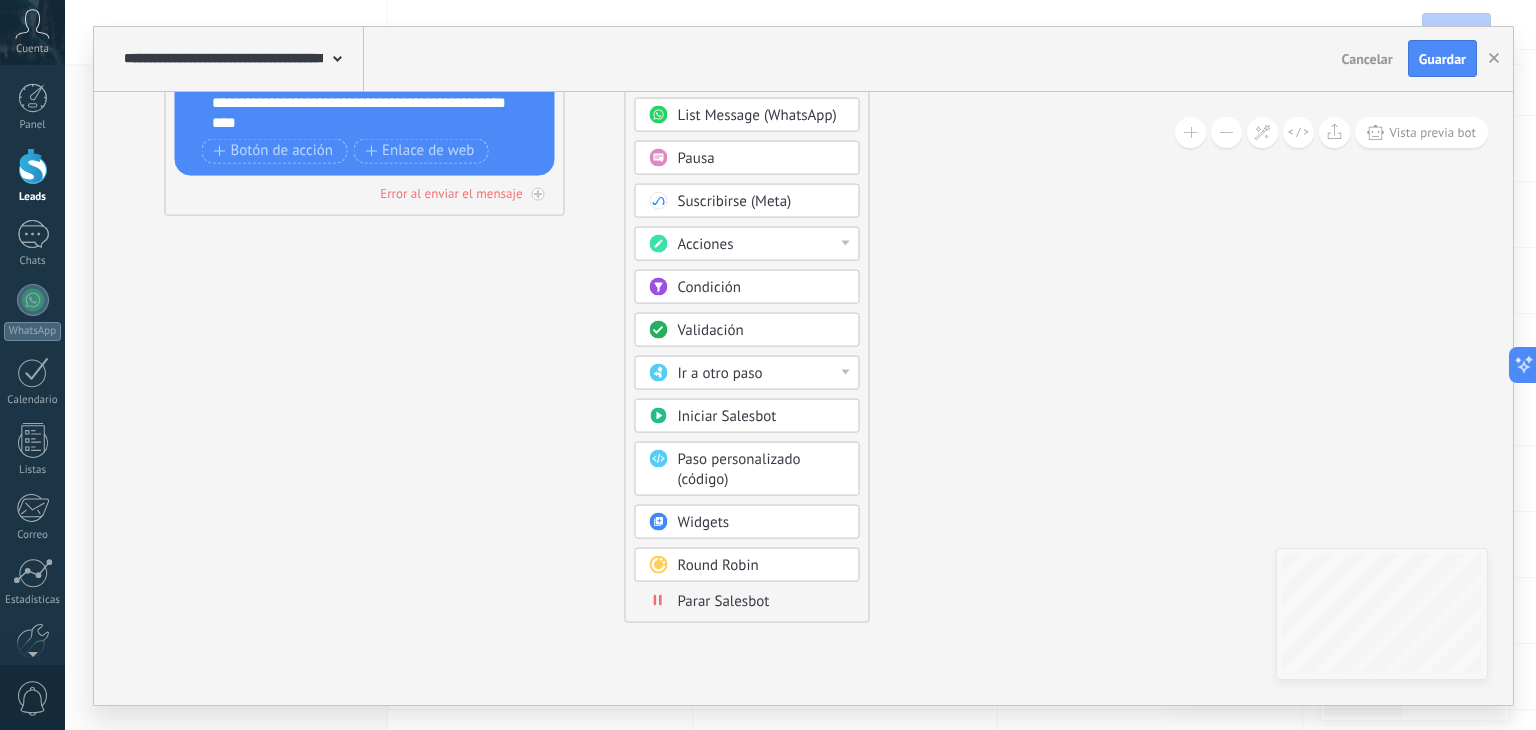click on "Parar Salesbot" at bounding box center [724, 600] 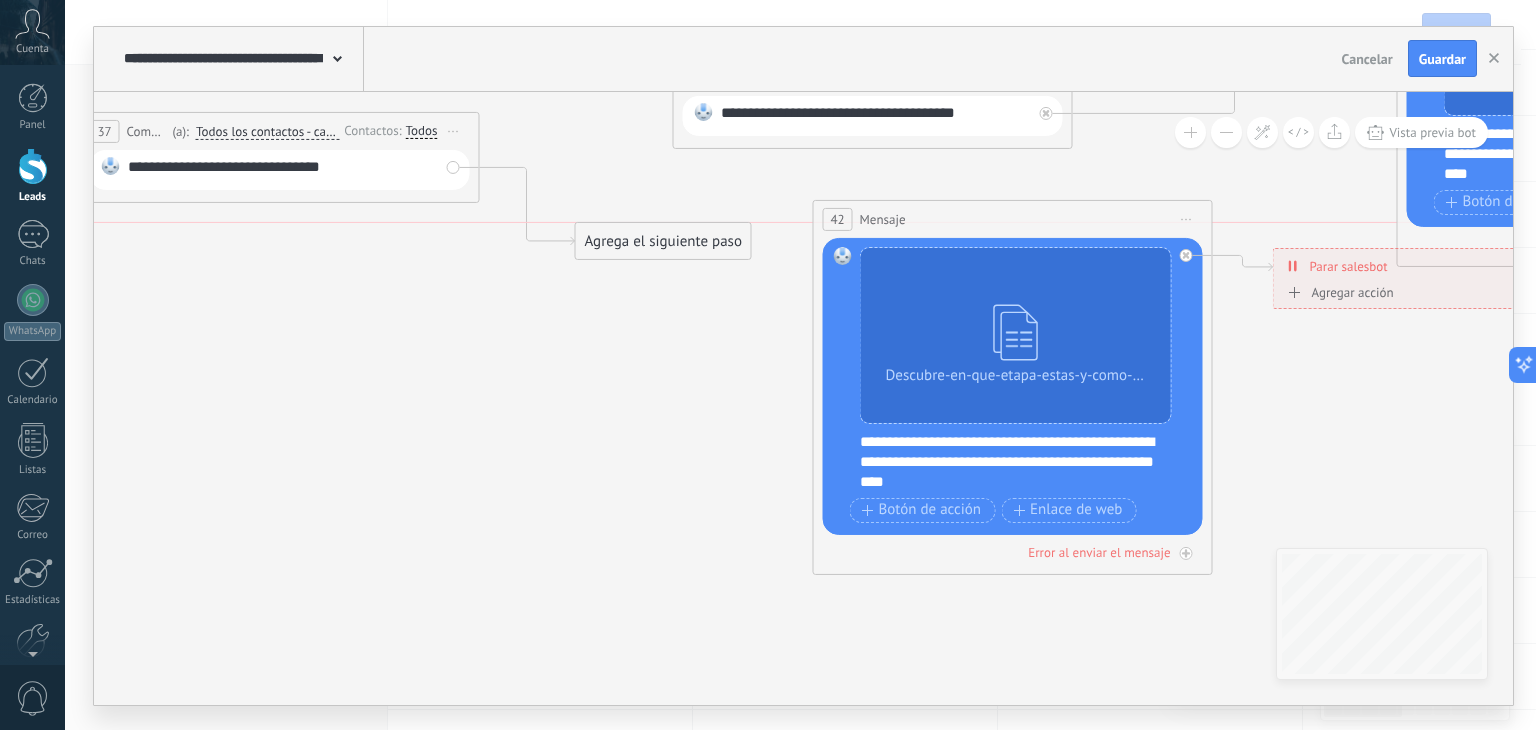 drag, startPoint x: 598, startPoint y: 197, endPoint x: 626, endPoint y: 240, distance: 51.312767 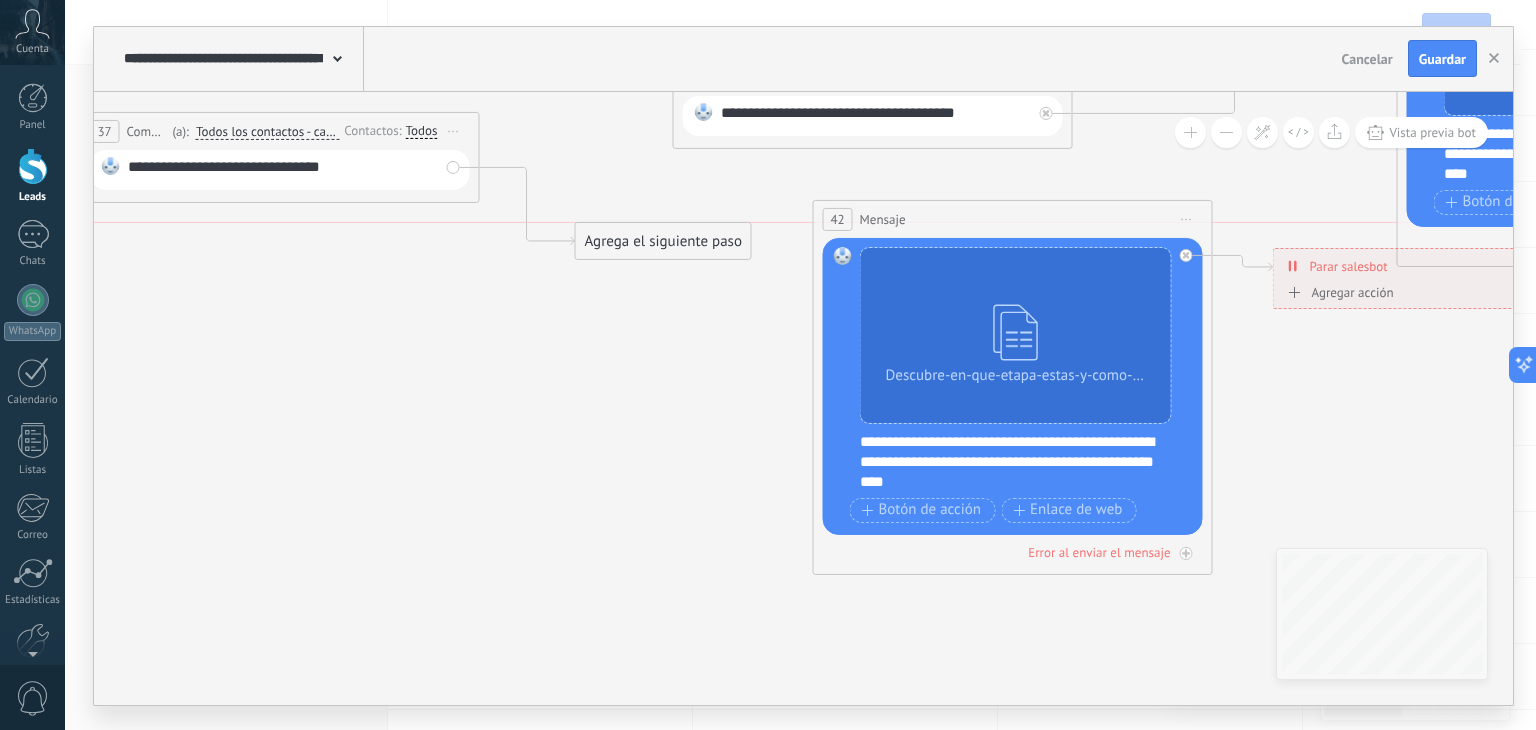 click on "Agrega el siguiente paso" at bounding box center (663, 241) 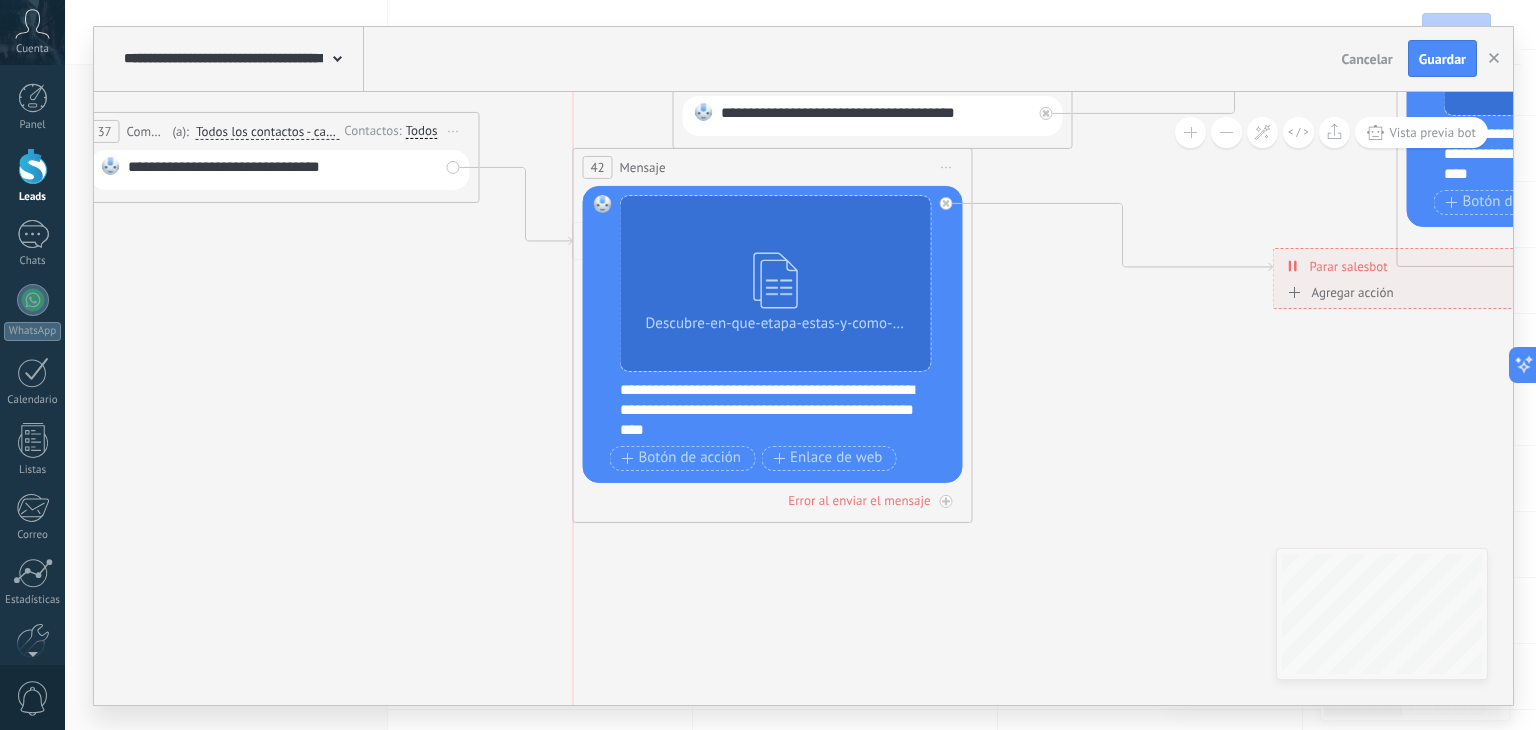drag, startPoint x: 983, startPoint y: 212, endPoint x: 739, endPoint y: 160, distance: 249.47946 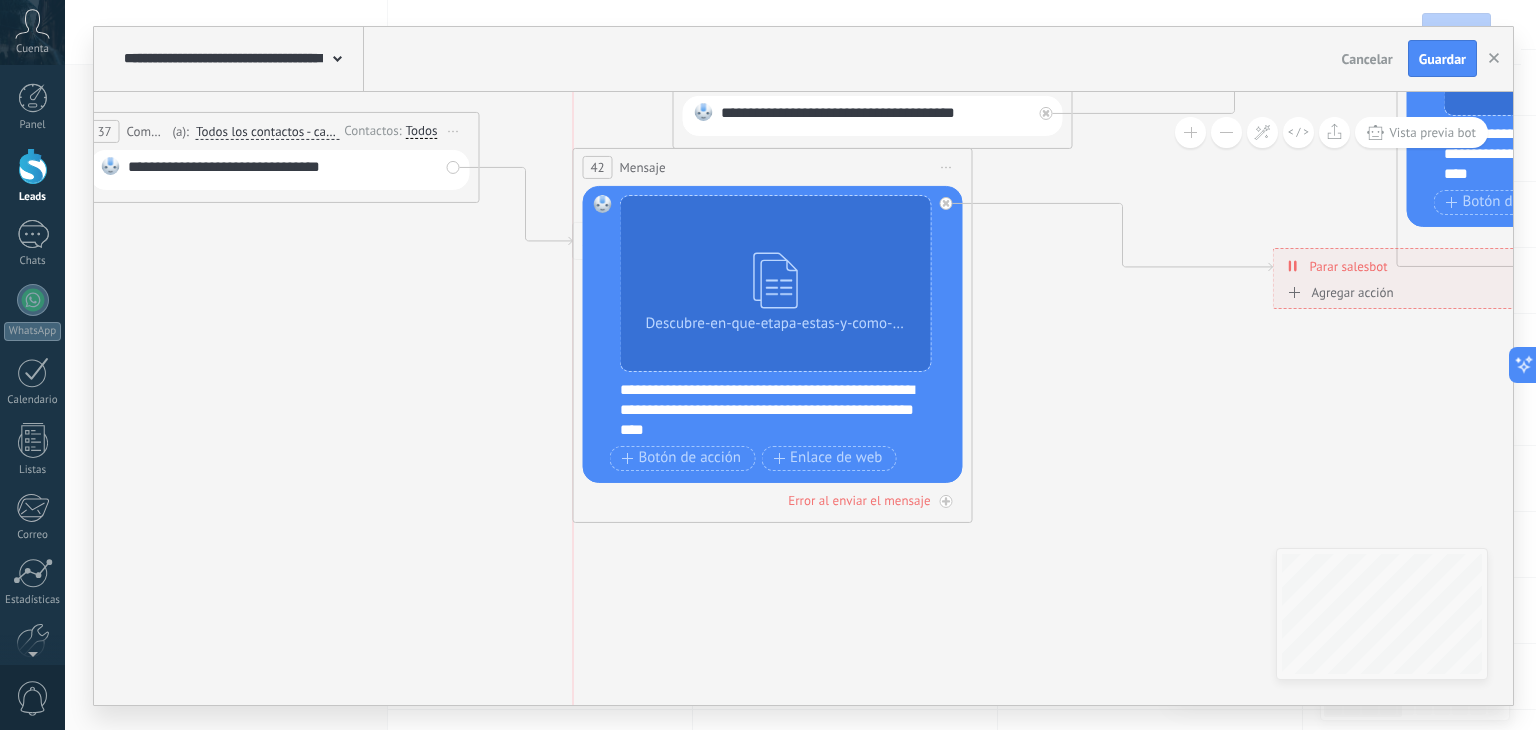 click on "42
Mensaje
*******
(a):
Todos los contactos - canales seleccionados
Todos los contactos - canales seleccionados
Todos los contactos - canal primario
Contacto principal - canales seleccionados
Contacto principal - canal primario
Todos los contactos - canales seleccionados
Todos los contactos - canales seleccionados
Todos los contactos - canal primario" at bounding box center [773, 167] 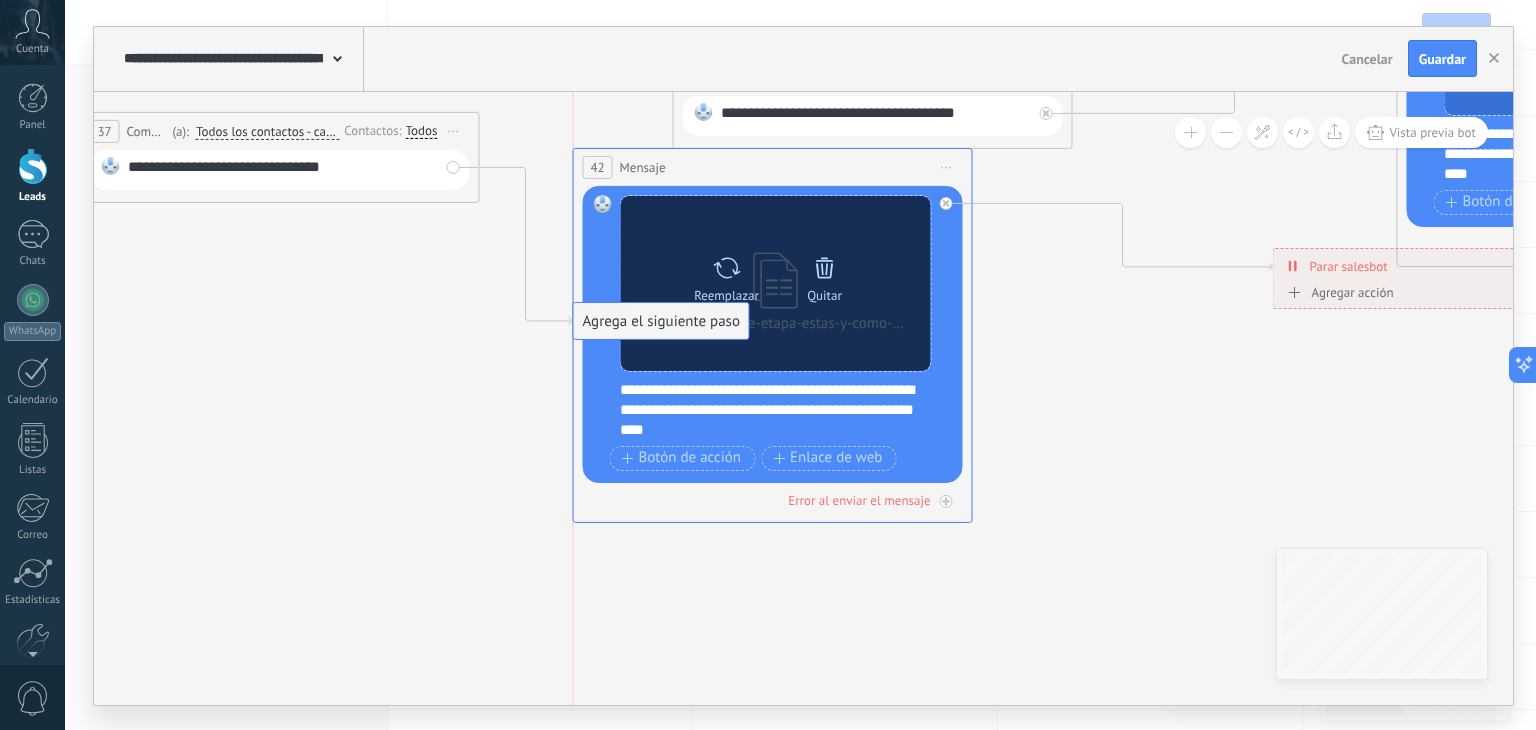 drag, startPoint x: 635, startPoint y: 546, endPoint x: 627, endPoint y: 261, distance: 285.11224 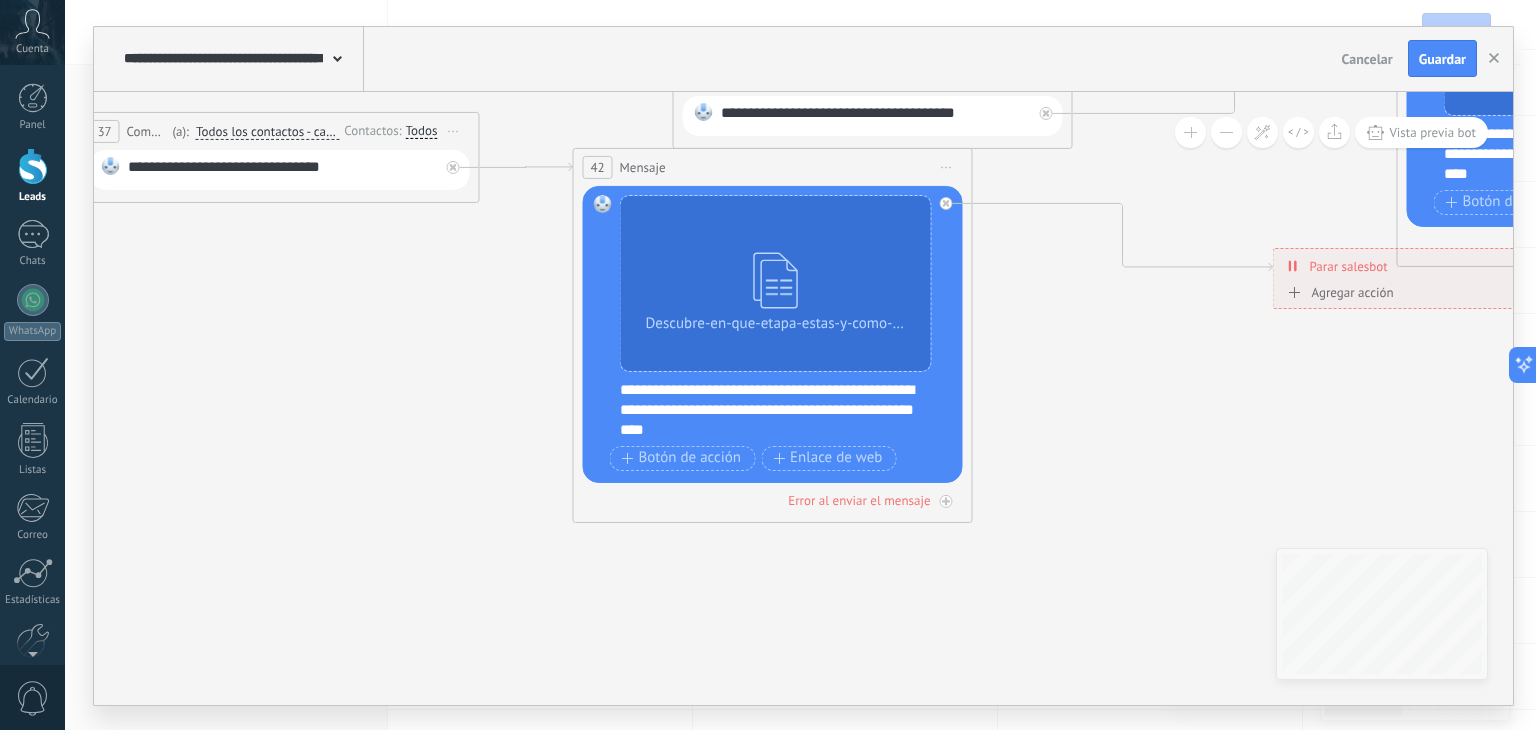 click 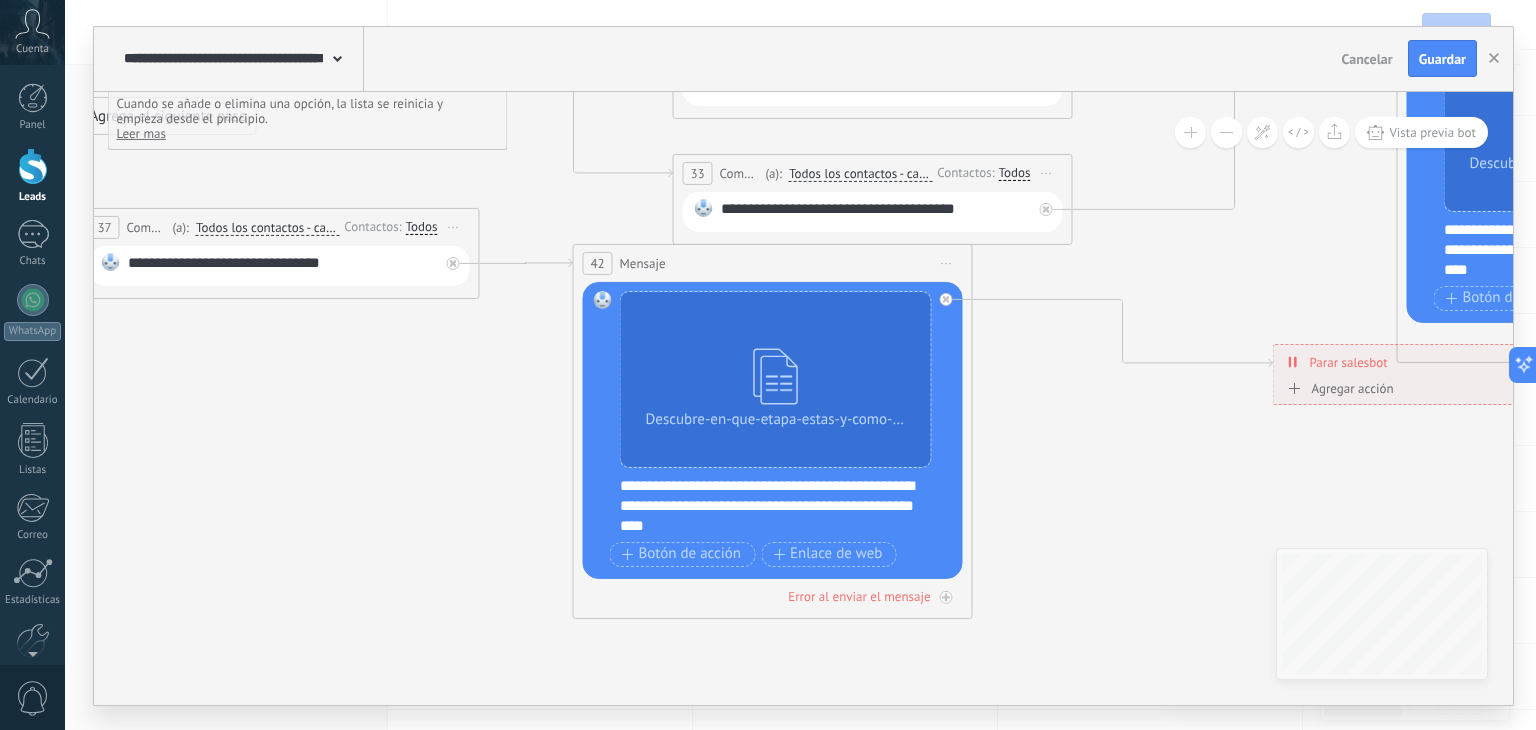 drag, startPoint x: 1420, startPoint y: 396, endPoint x: 1212, endPoint y: 441, distance: 212.81212 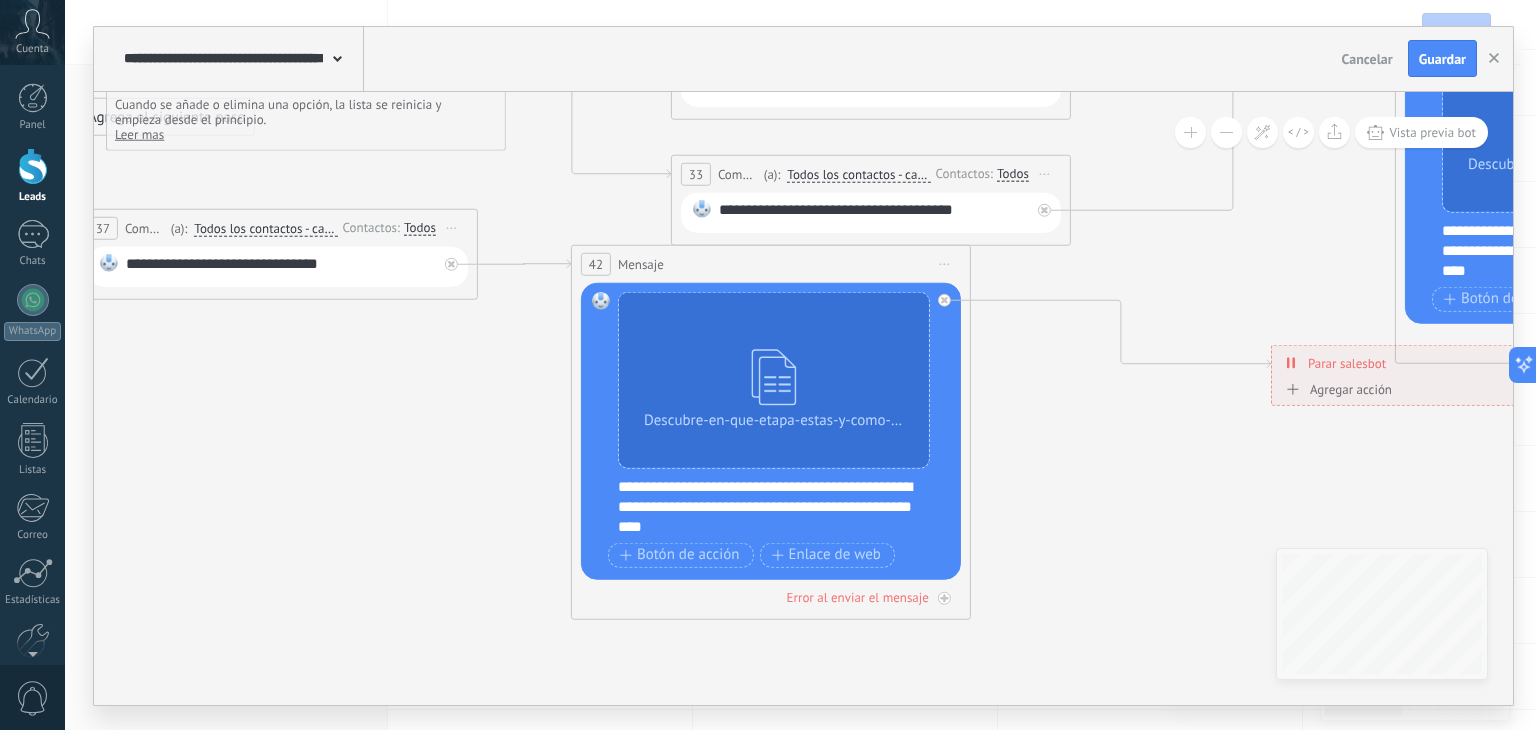 drag, startPoint x: 1336, startPoint y: 394, endPoint x: 1247, endPoint y: 410, distance: 90.426765 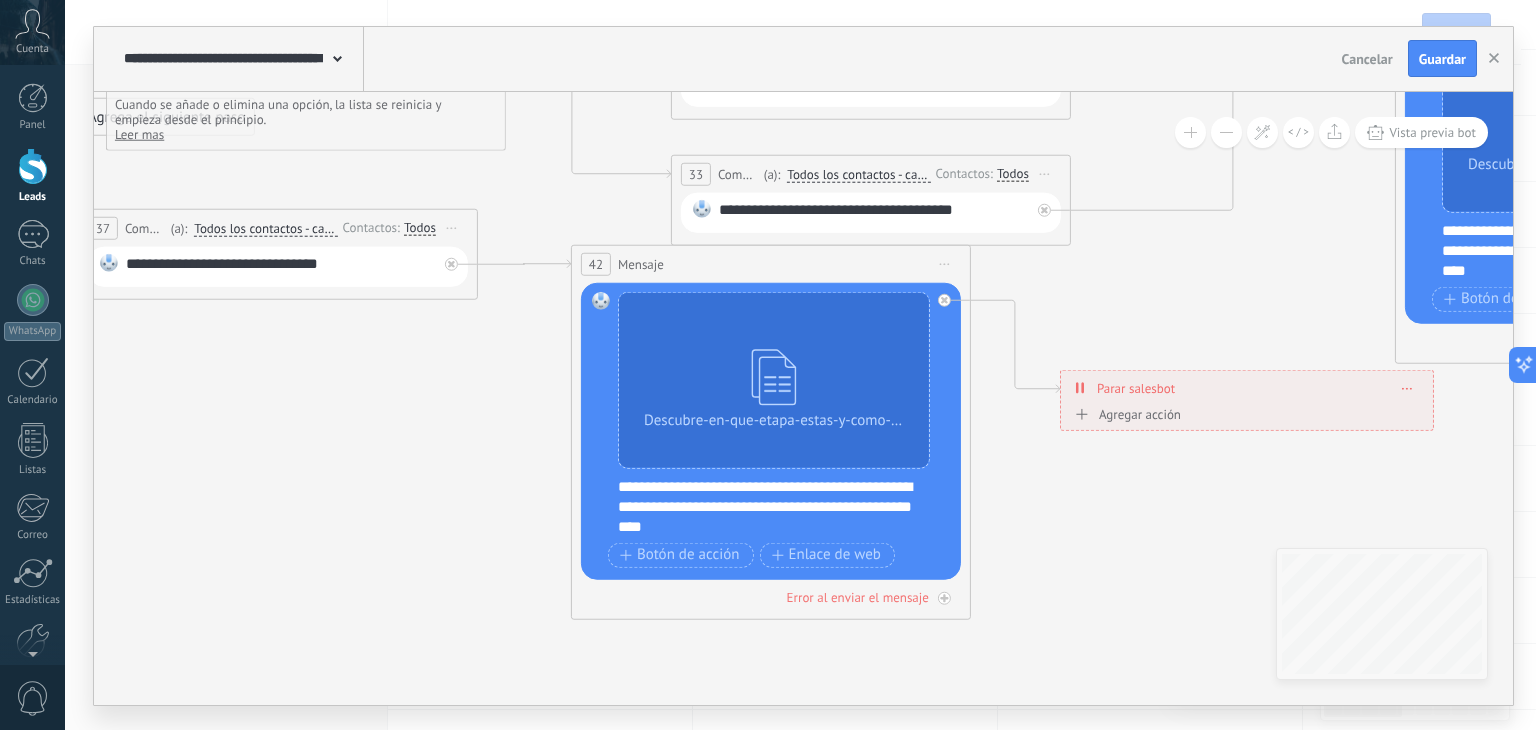 drag, startPoint x: 1333, startPoint y: 359, endPoint x: 1123, endPoint y: 385, distance: 211.60341 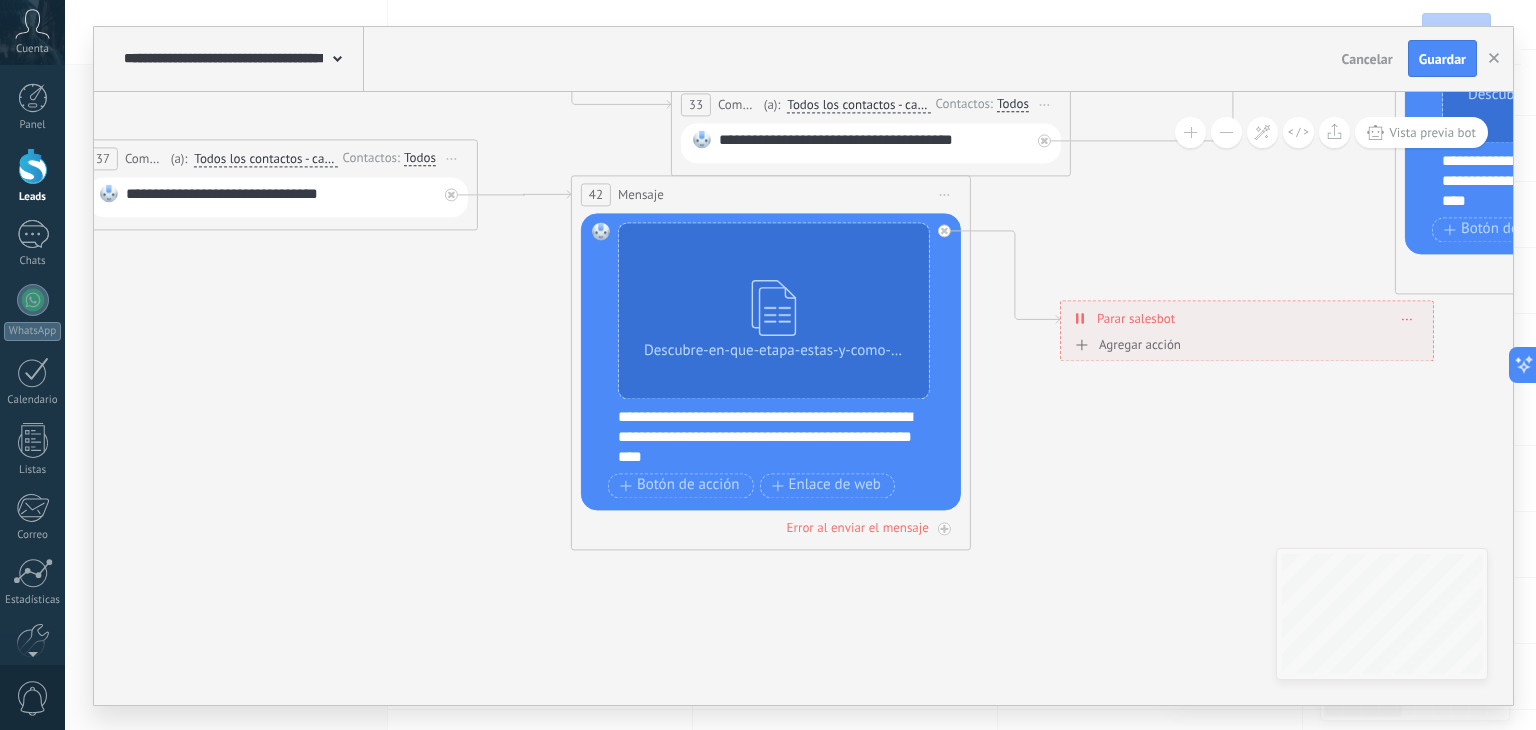 click on "Guardar" at bounding box center [1442, 59] 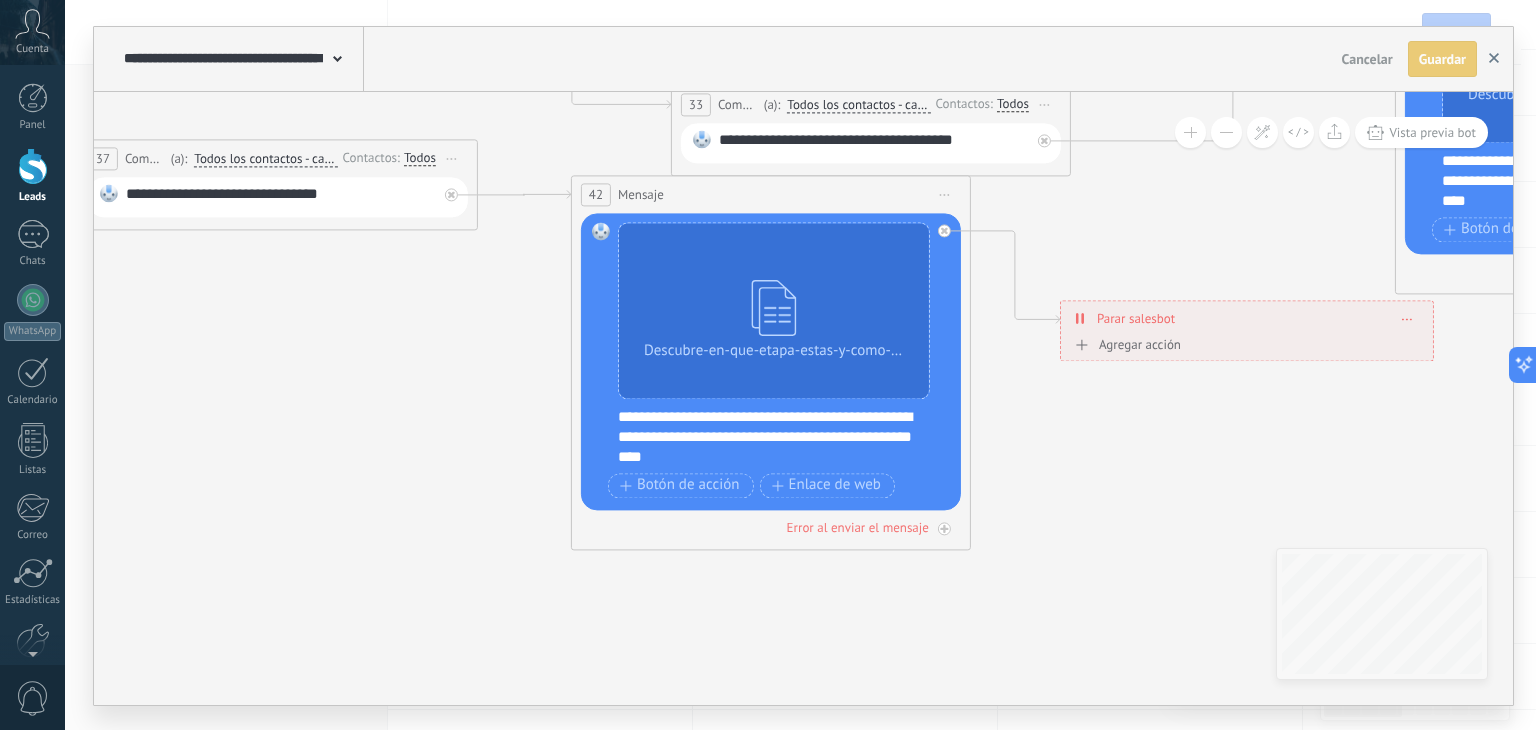 click at bounding box center [1494, 59] 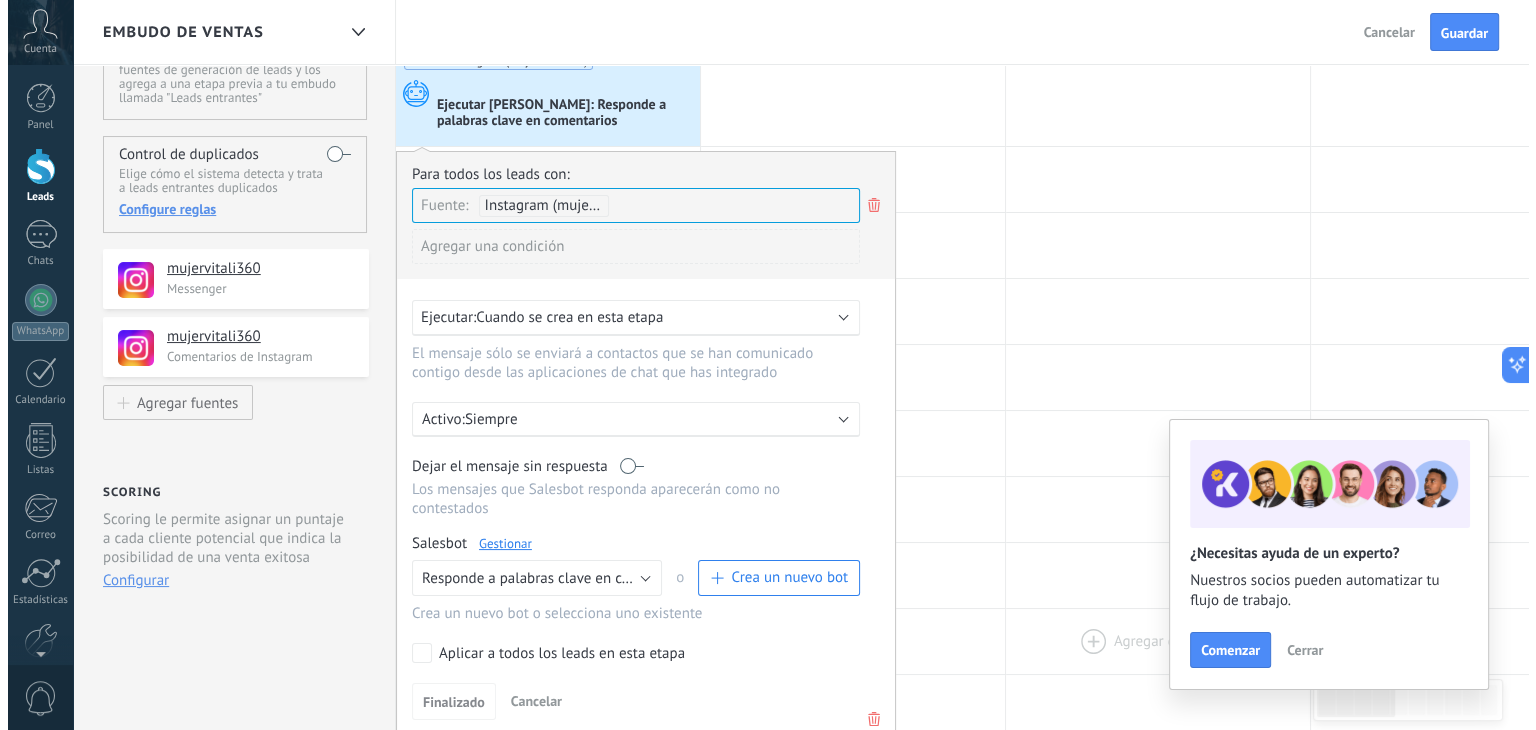 scroll, scrollTop: 0, scrollLeft: 0, axis: both 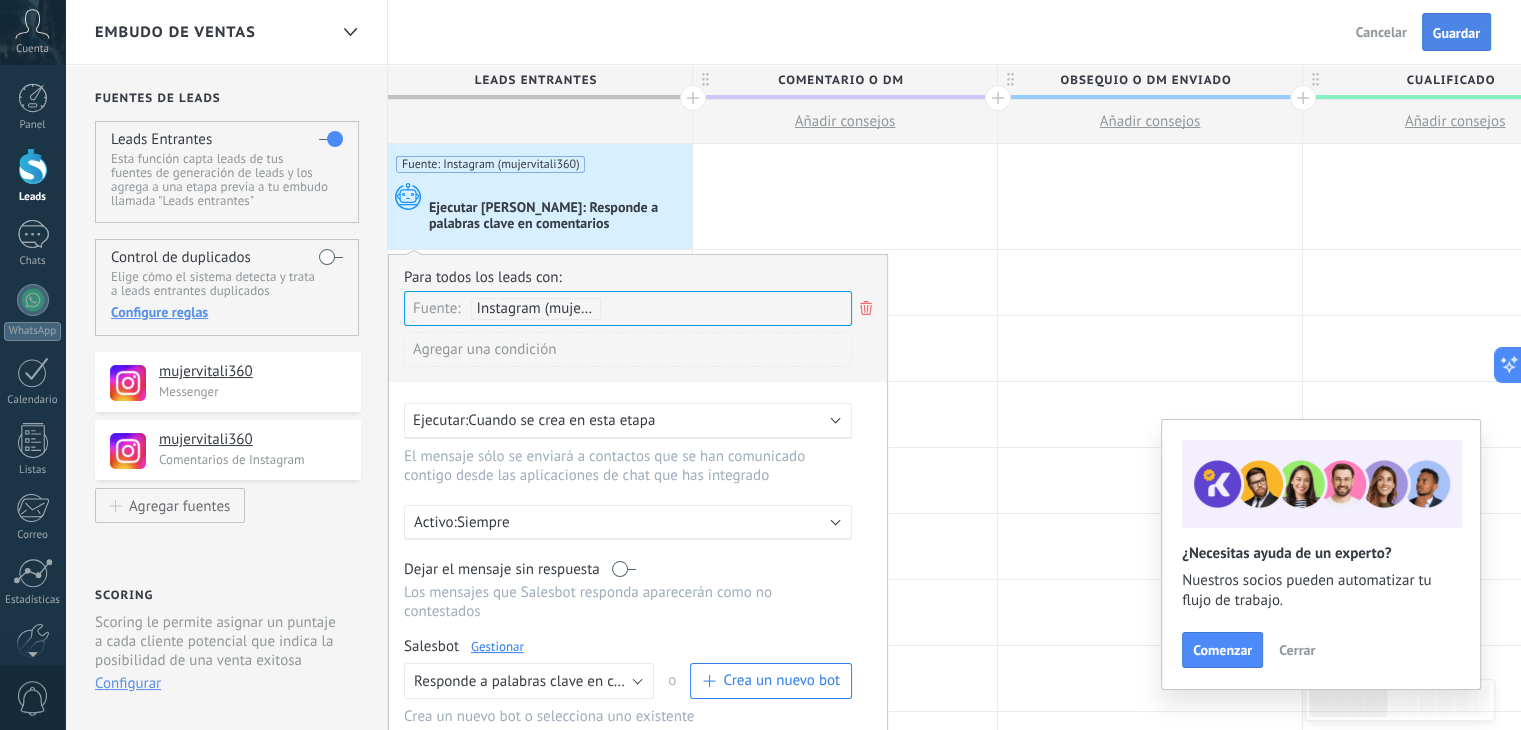 click on "Guardar" at bounding box center [1456, 33] 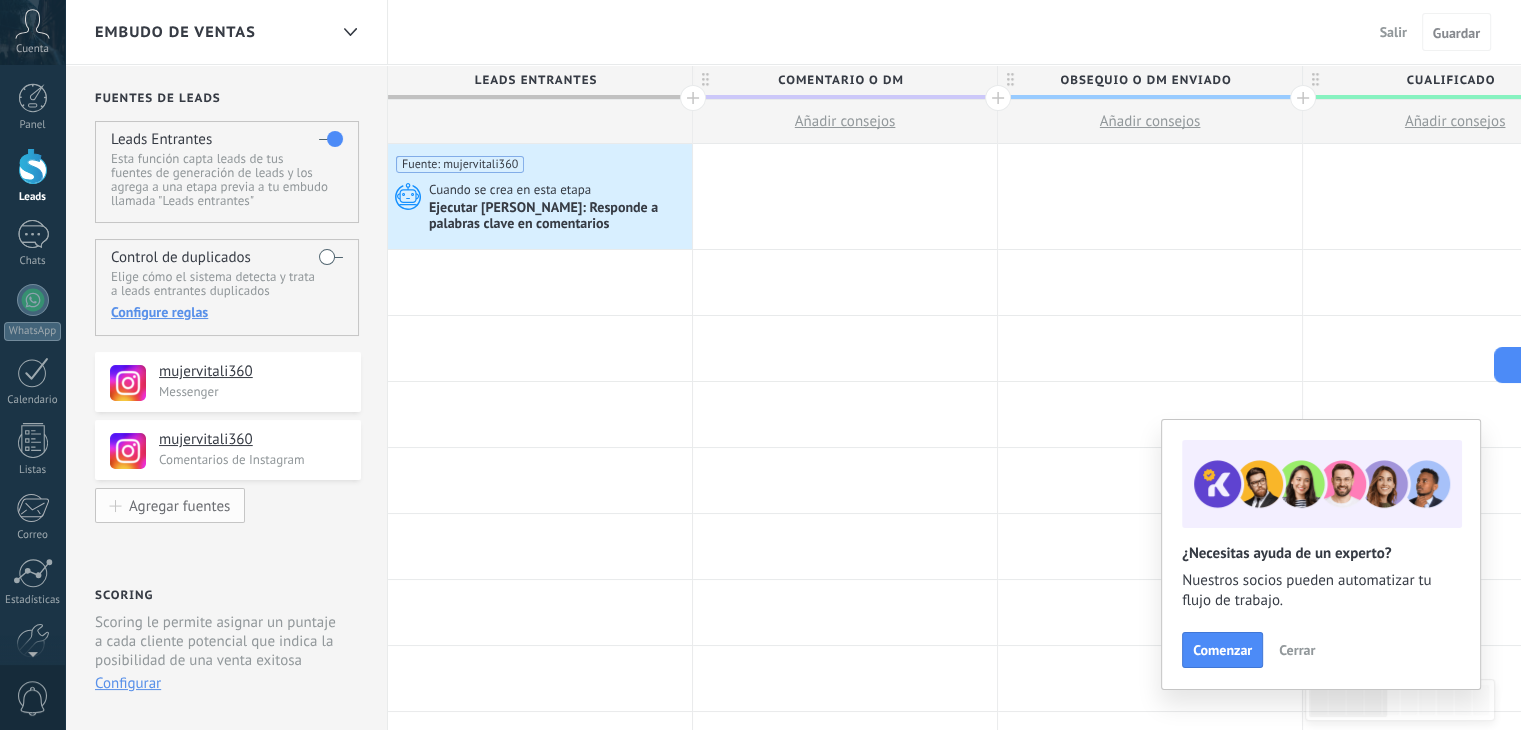 click on "Agregar fuentes" at bounding box center [179, 505] 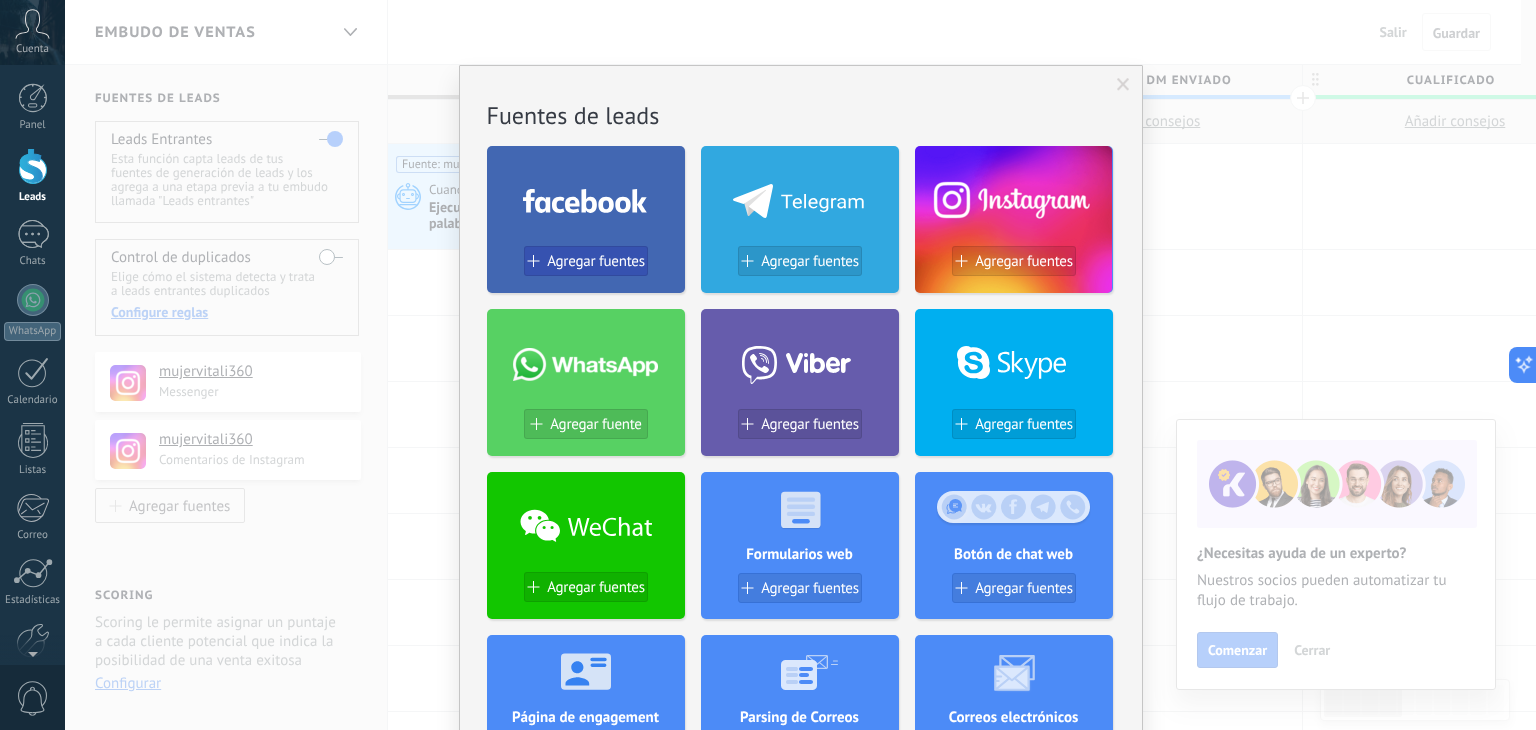 click on "Agregar fuentes" at bounding box center [596, 261] 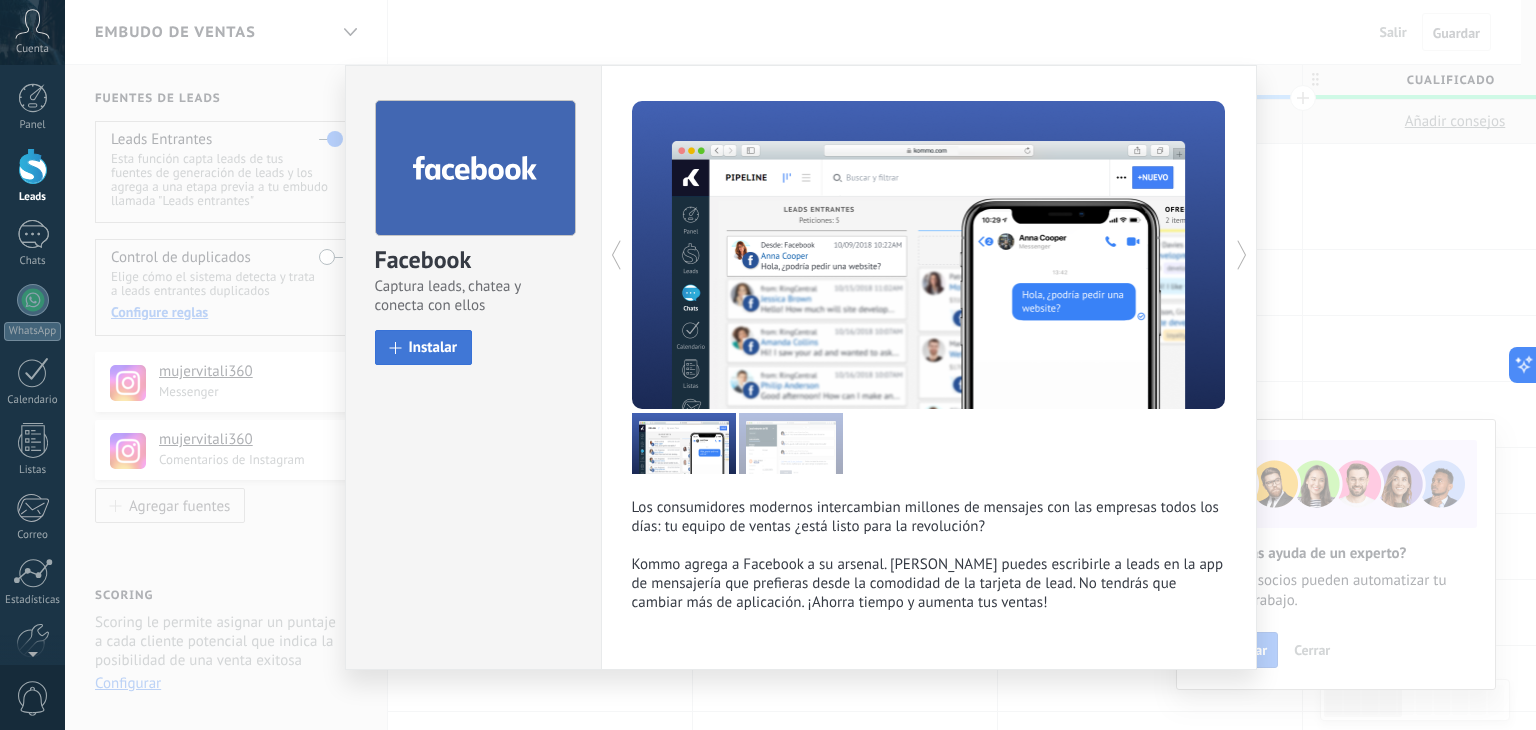 click on "Instalar" at bounding box center [433, 347] 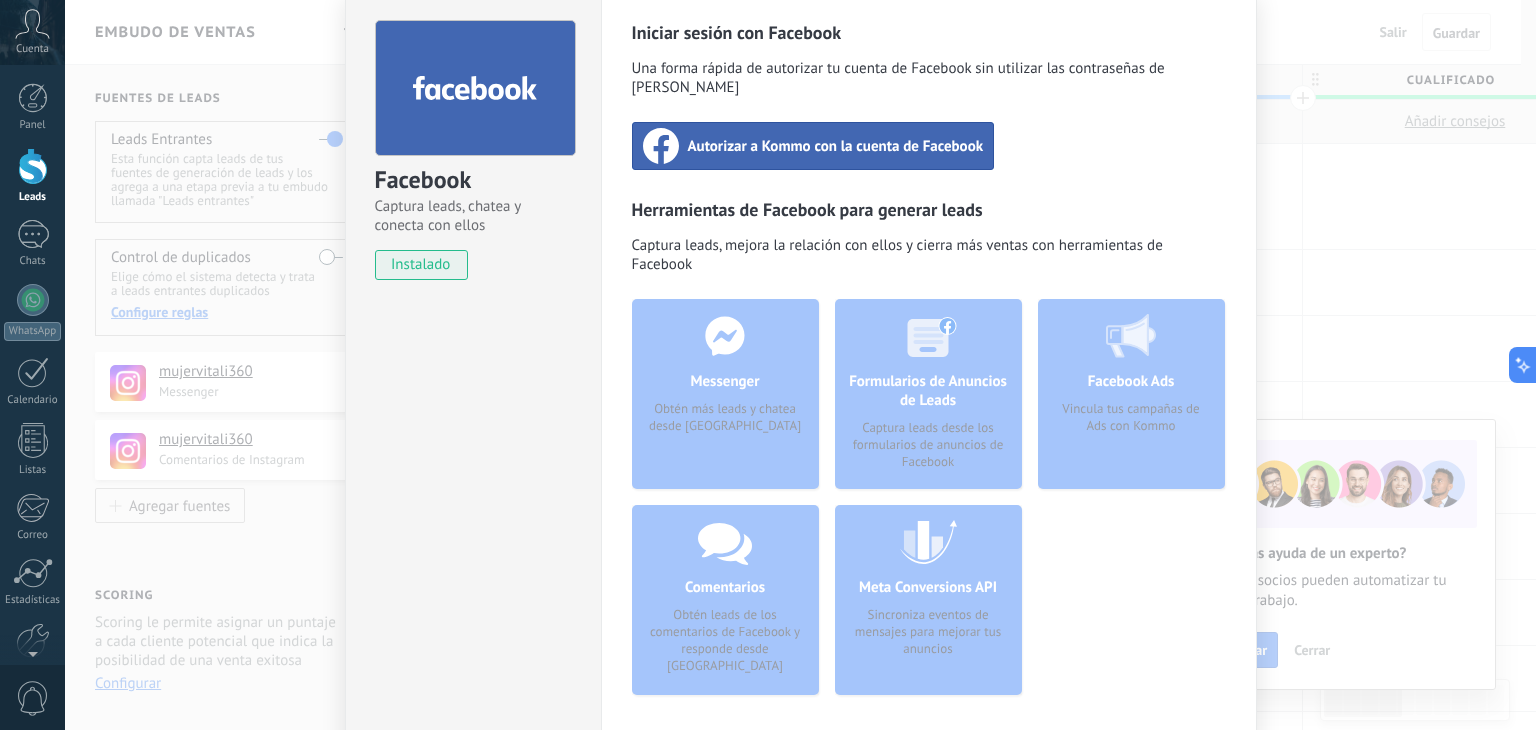 scroll, scrollTop: 0, scrollLeft: 0, axis: both 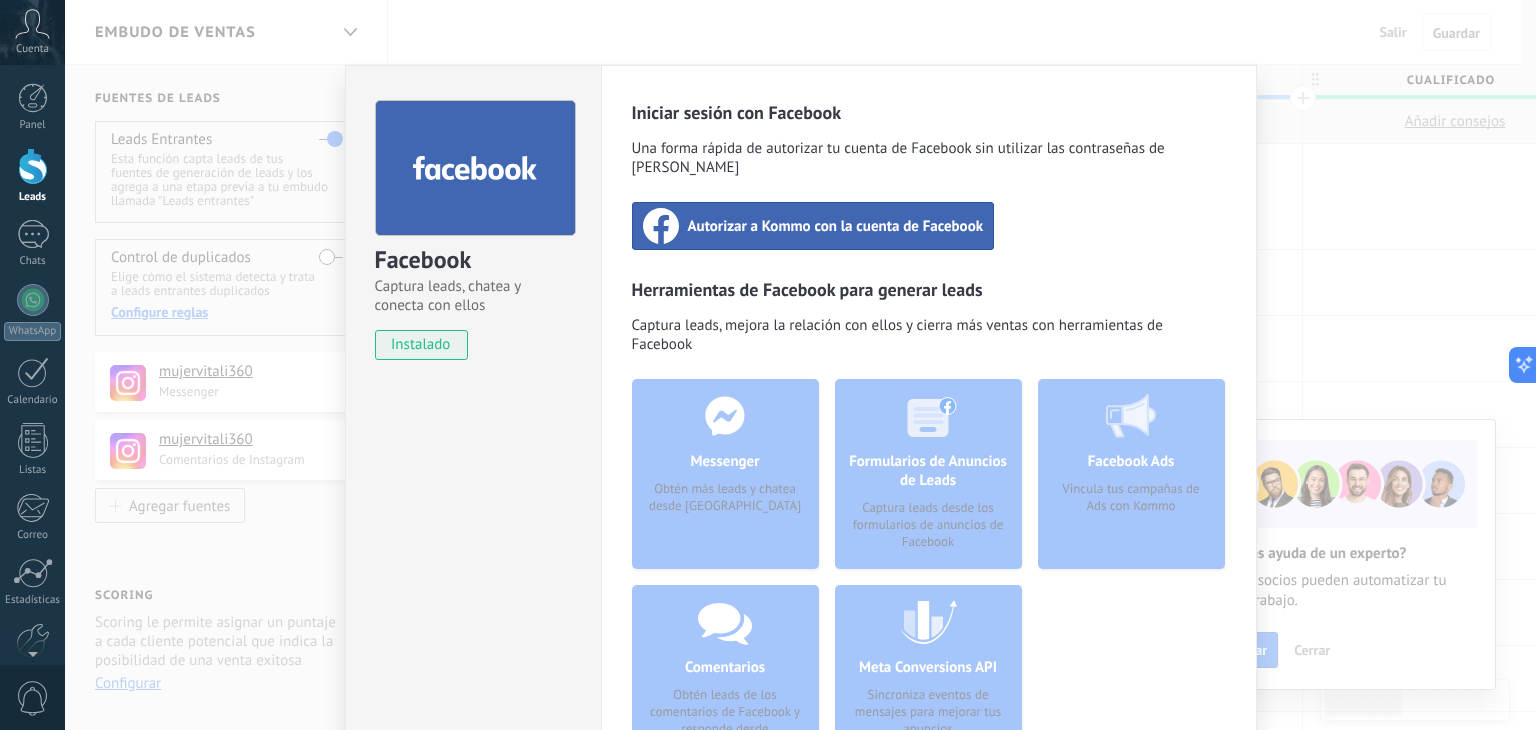 click on "Autorizar a Kommo con la cuenta de Facebook" at bounding box center (836, 226) 